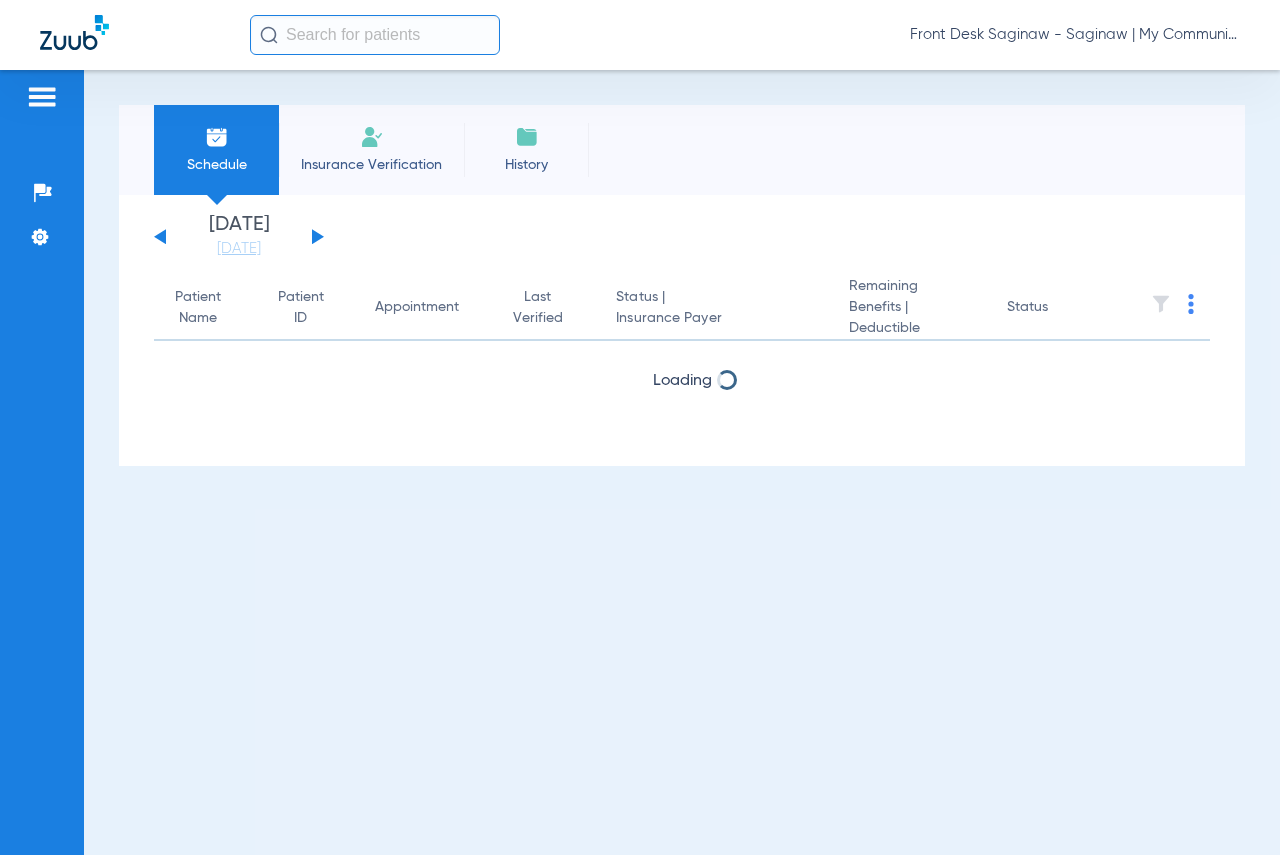 scroll, scrollTop: 0, scrollLeft: 0, axis: both 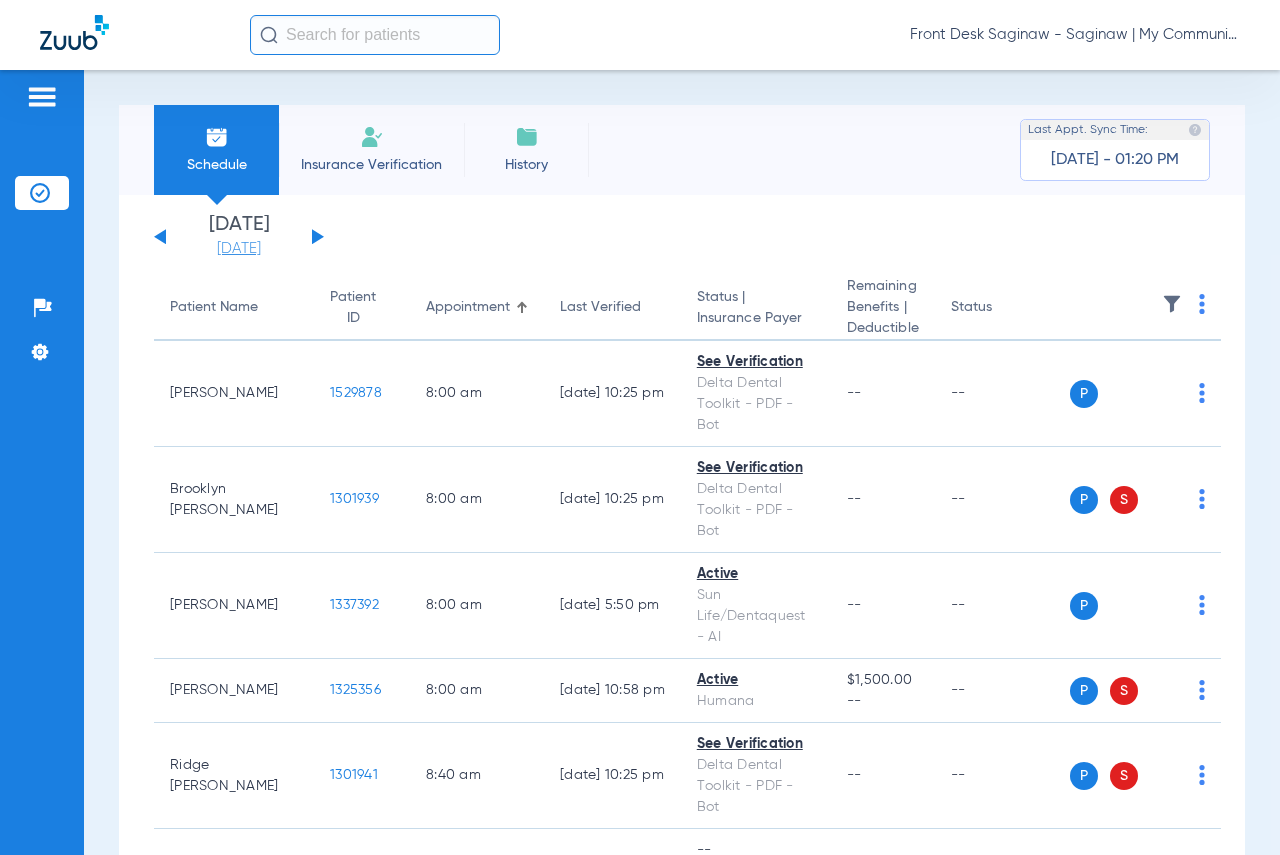 click on "[DATE]" 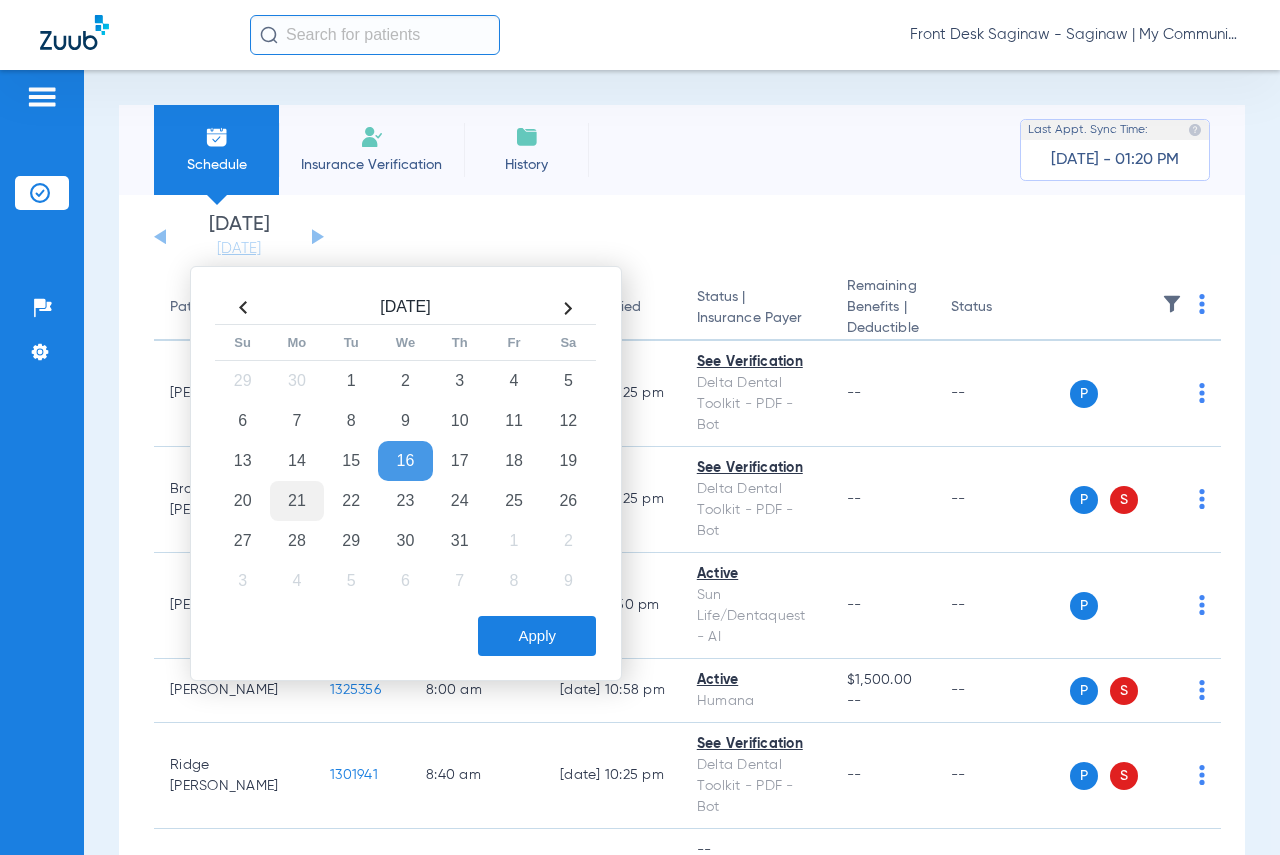 click on "21" 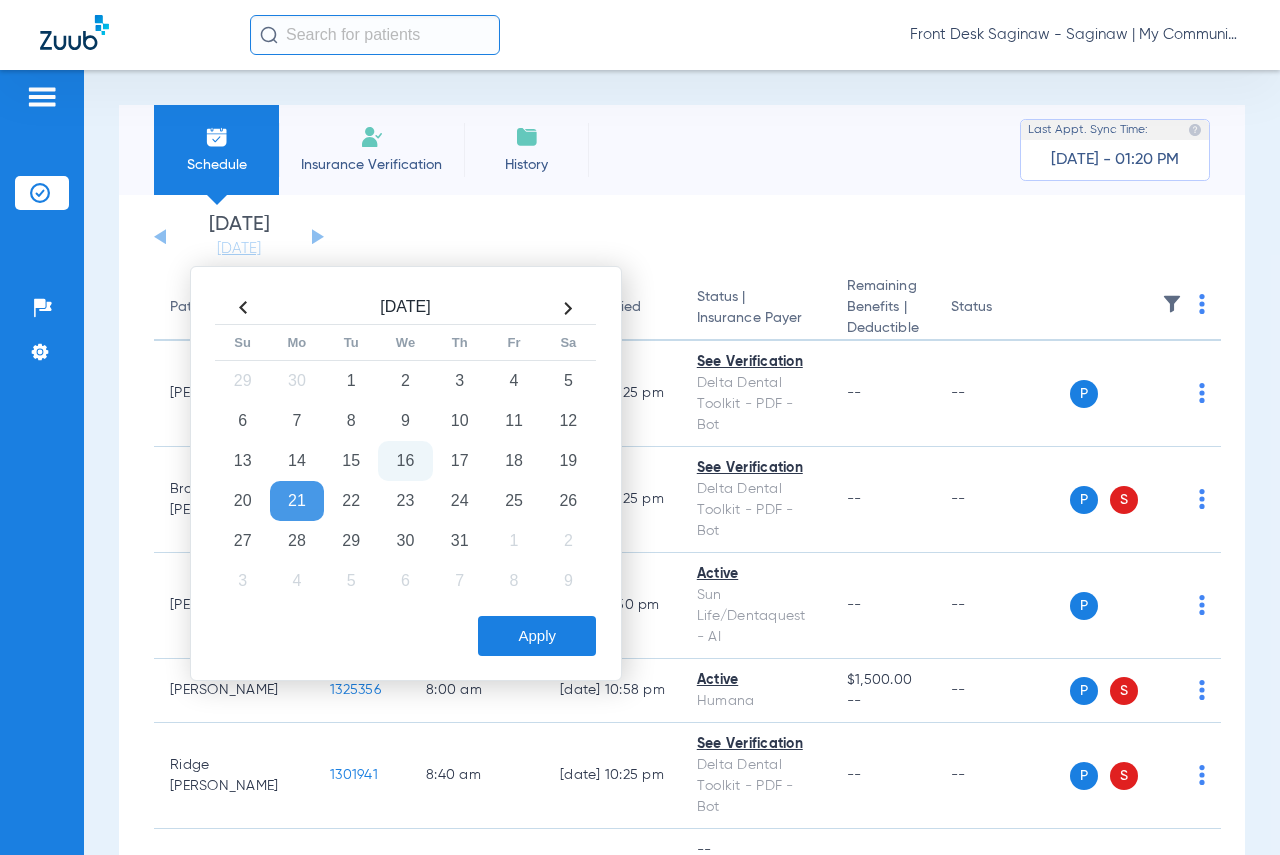 click on "Apply" 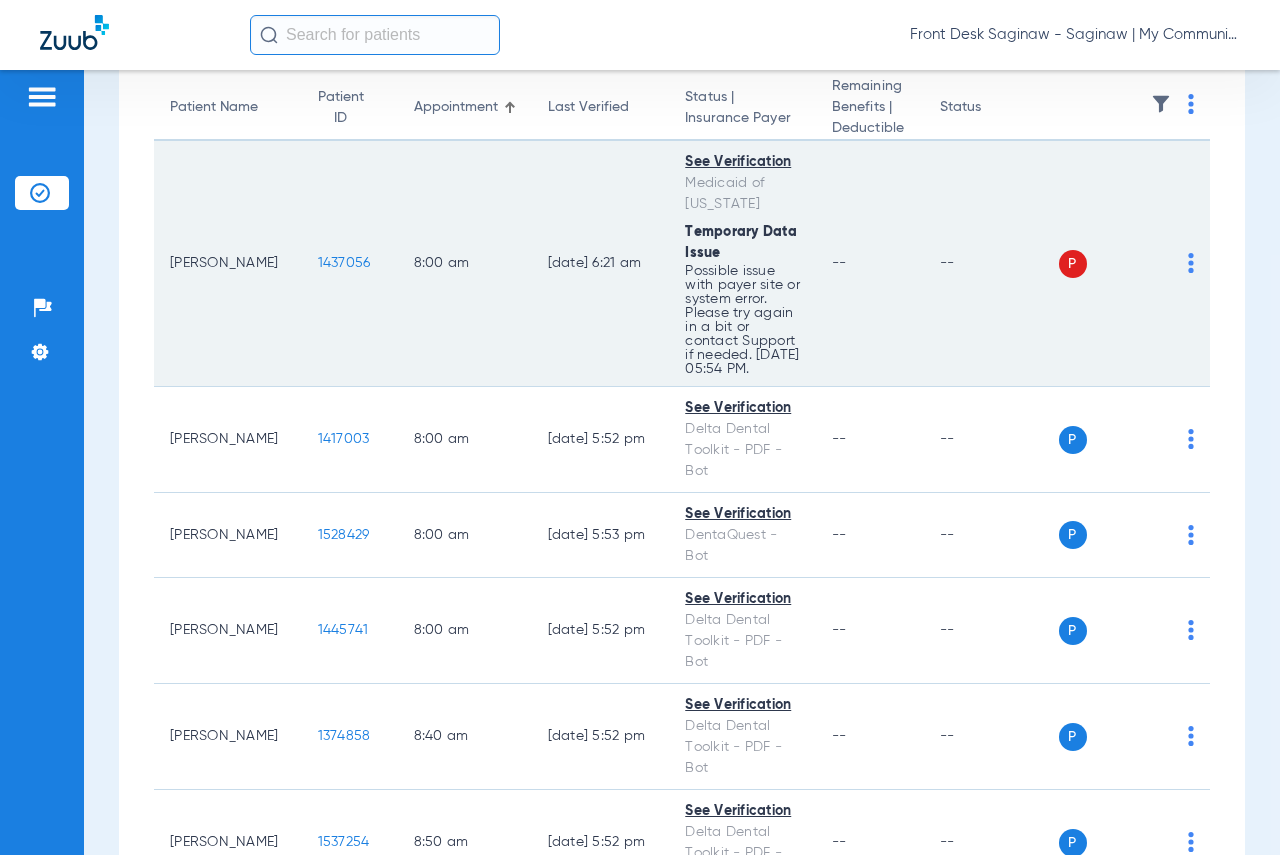 scroll, scrollTop: 300, scrollLeft: 0, axis: vertical 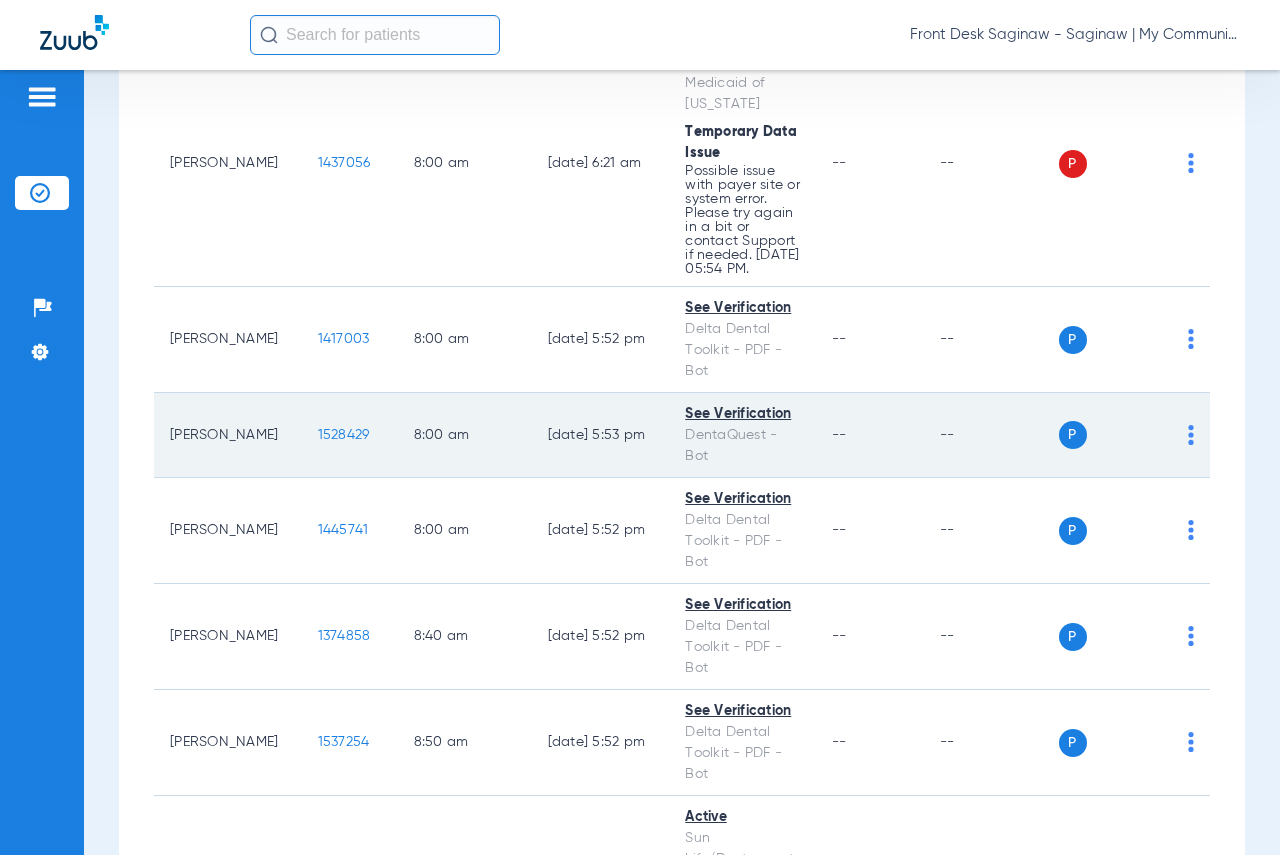 click on "1528429" 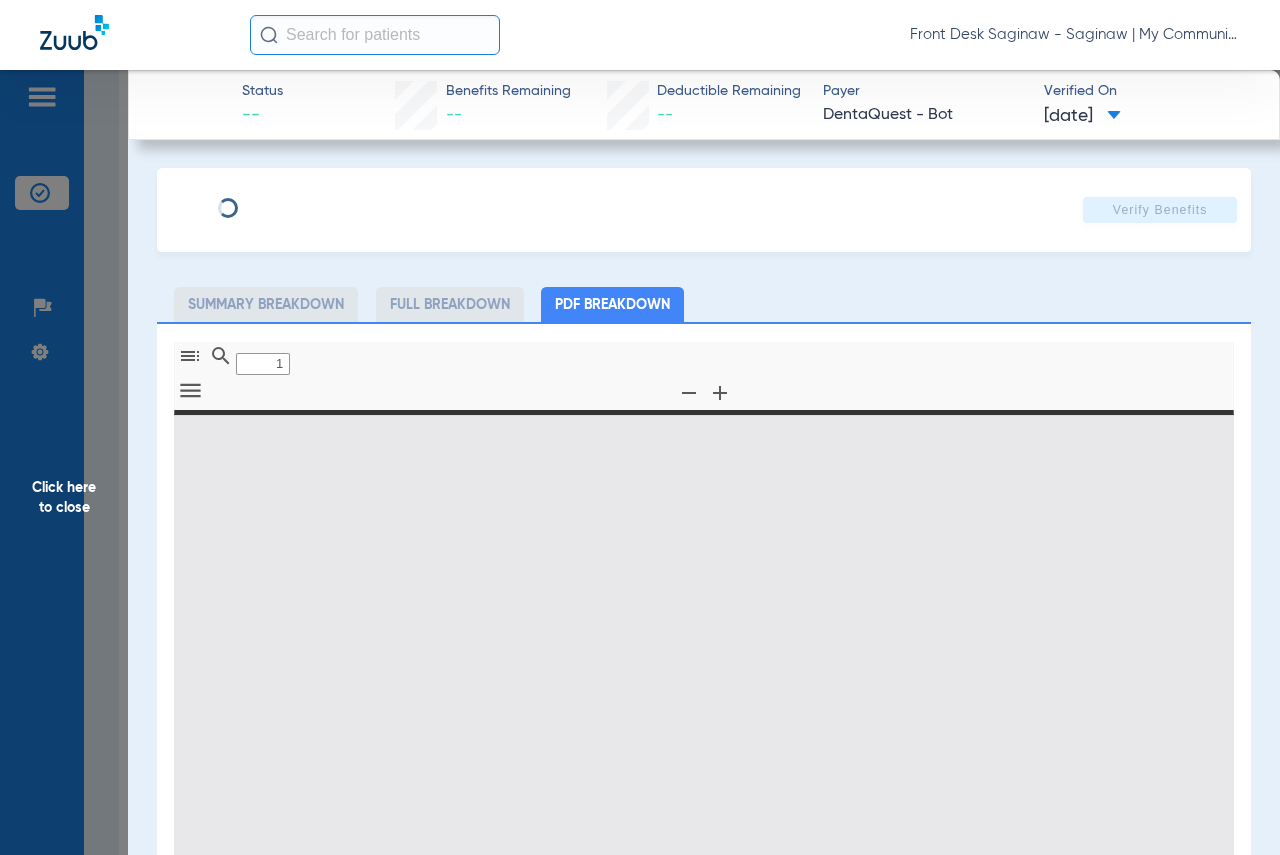 type on "0" 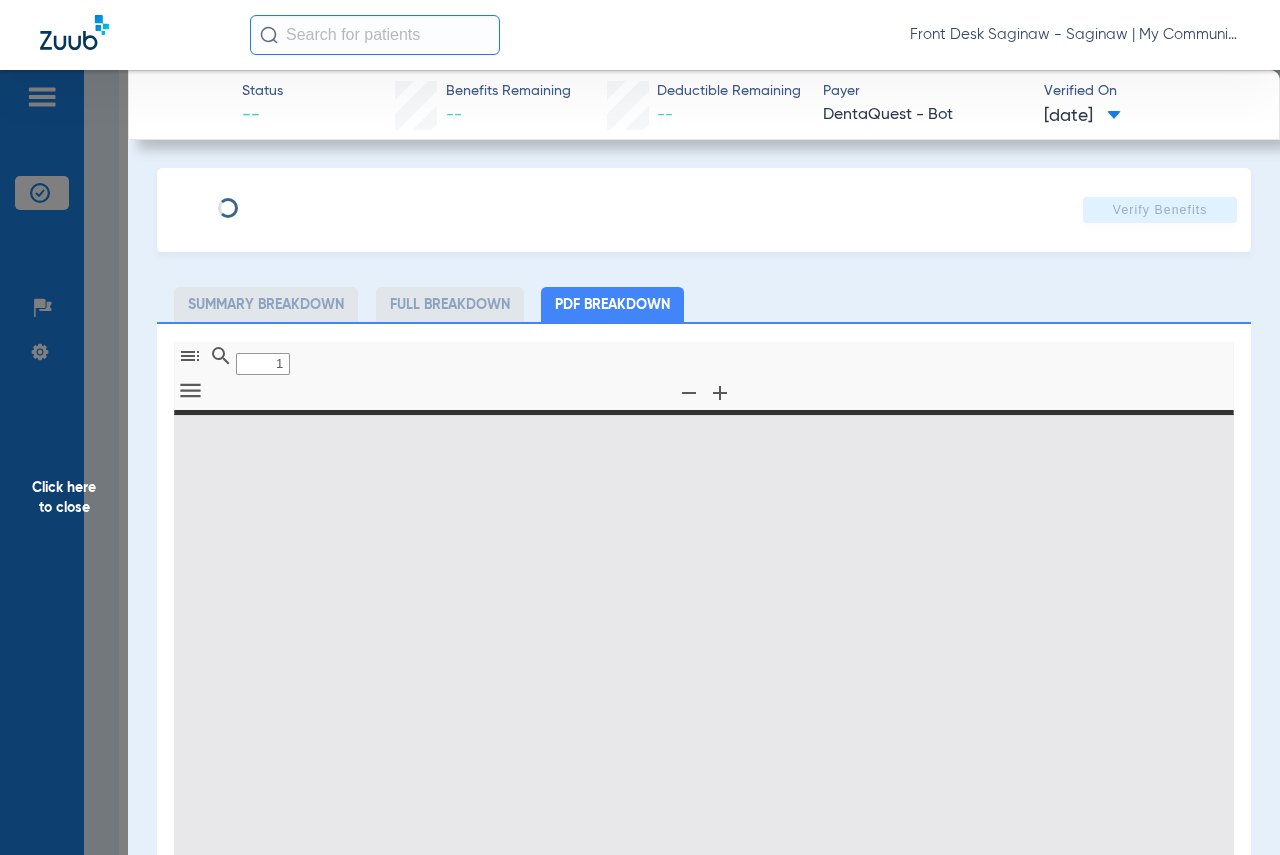 select on "page-width" 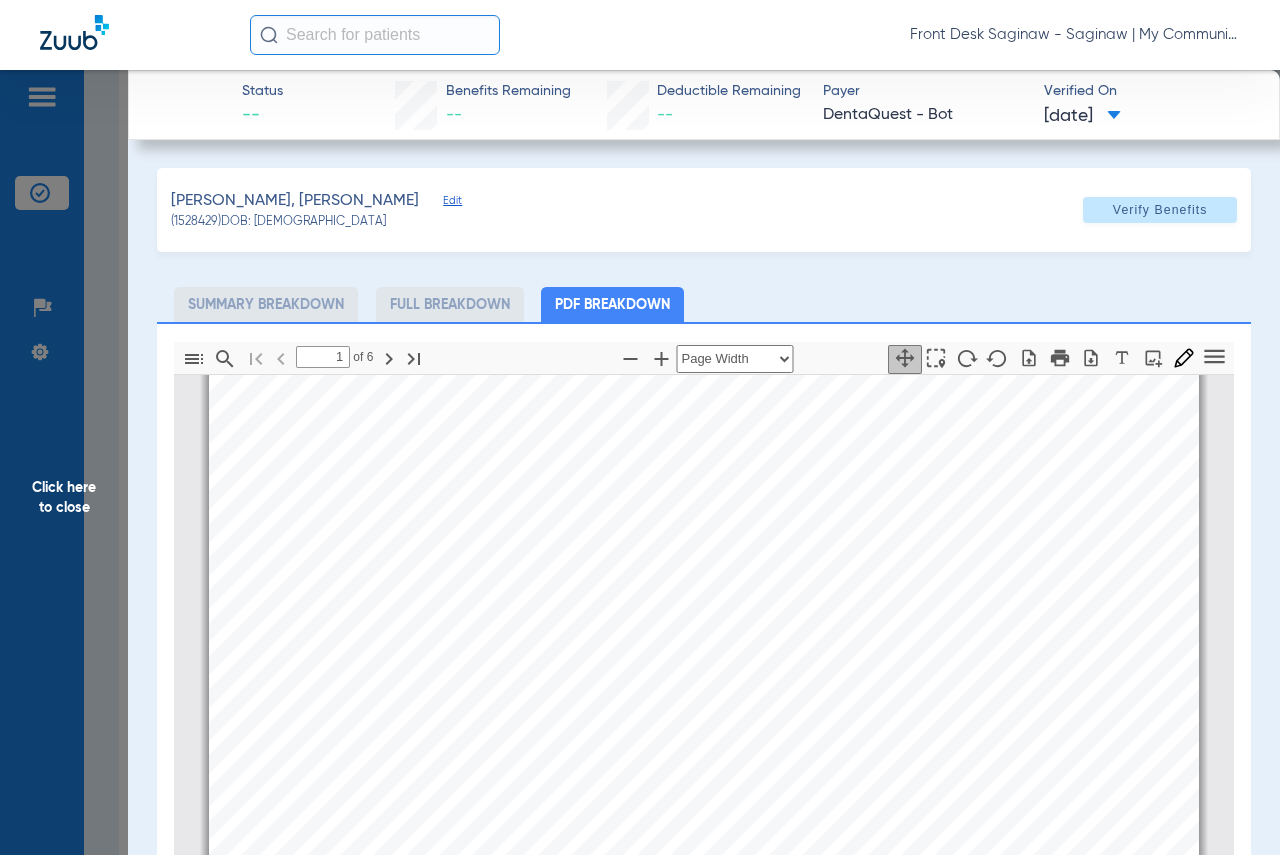type on "2" 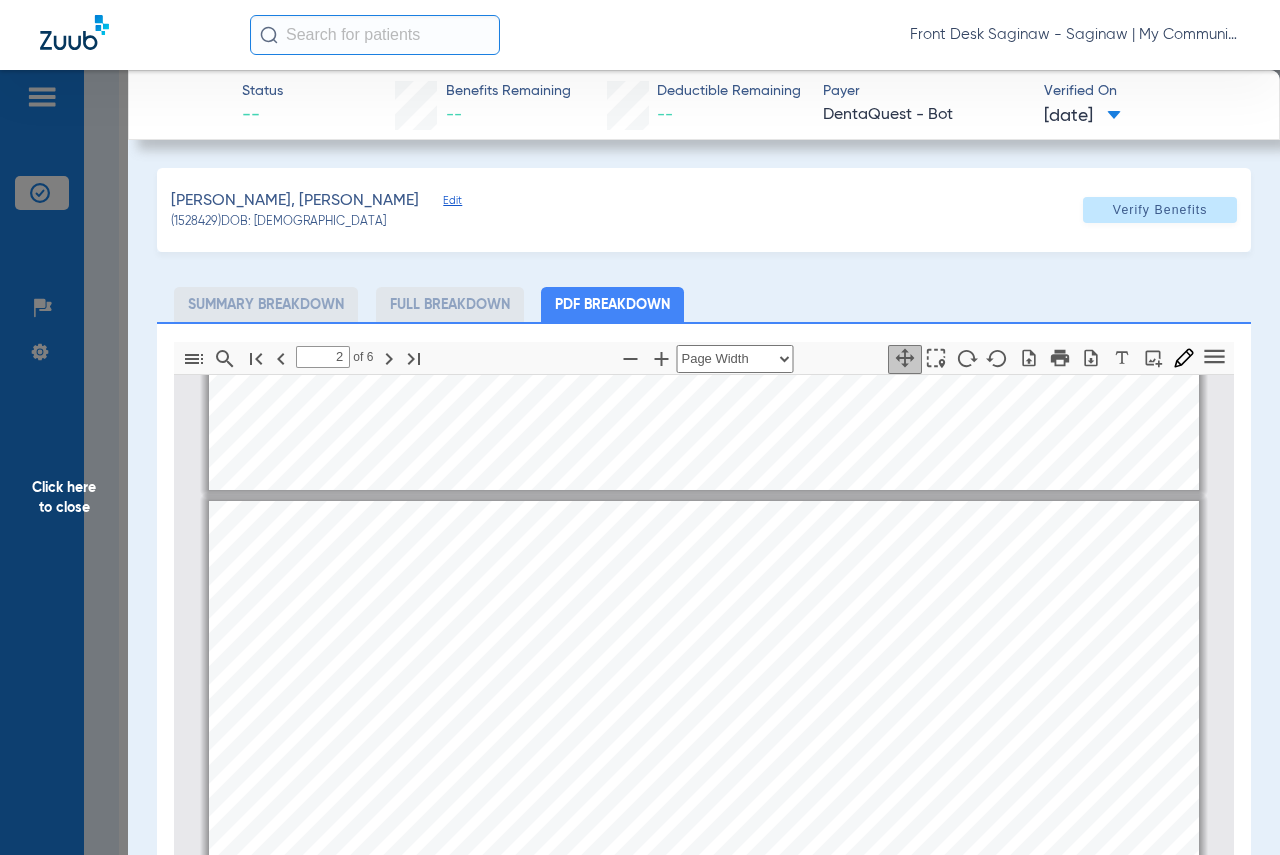 scroll, scrollTop: 610, scrollLeft: 0, axis: vertical 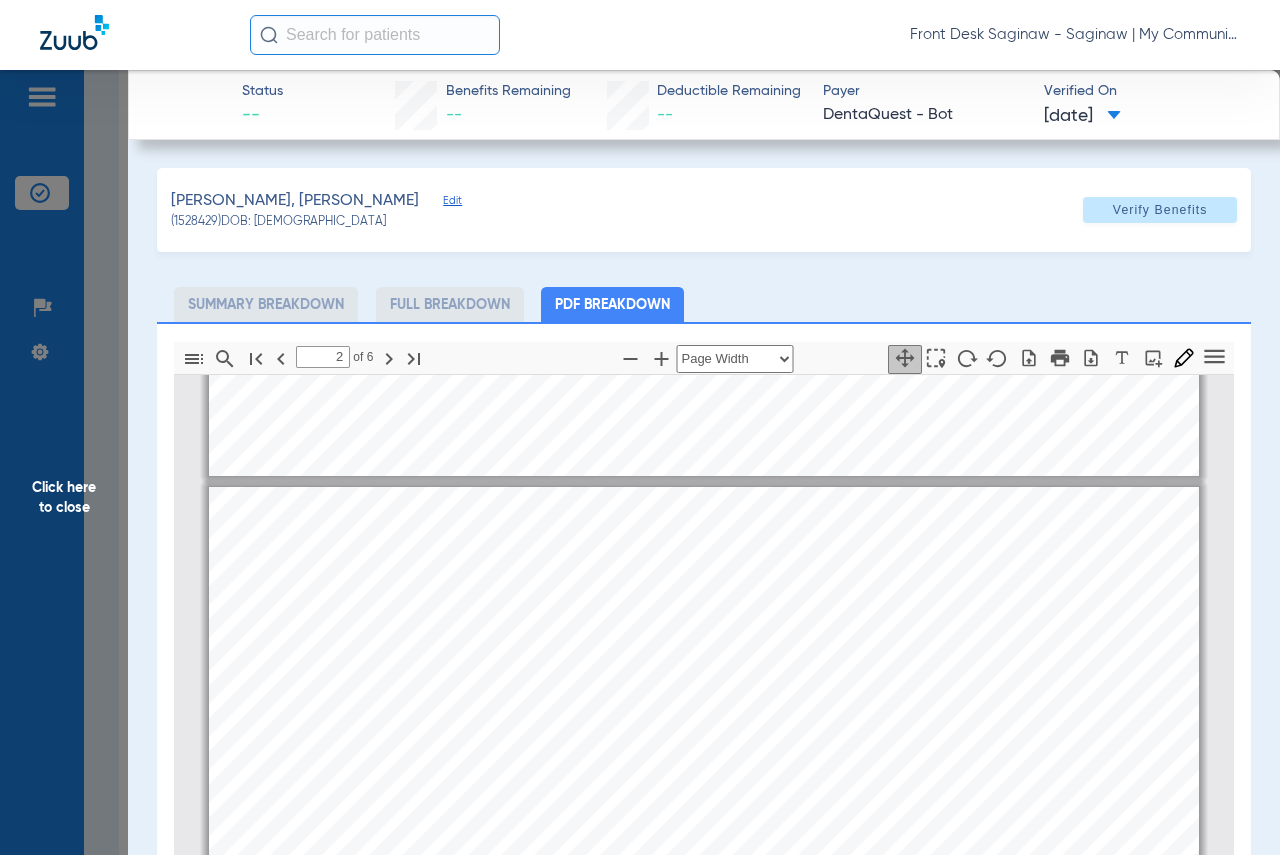 click on "Click here to close" 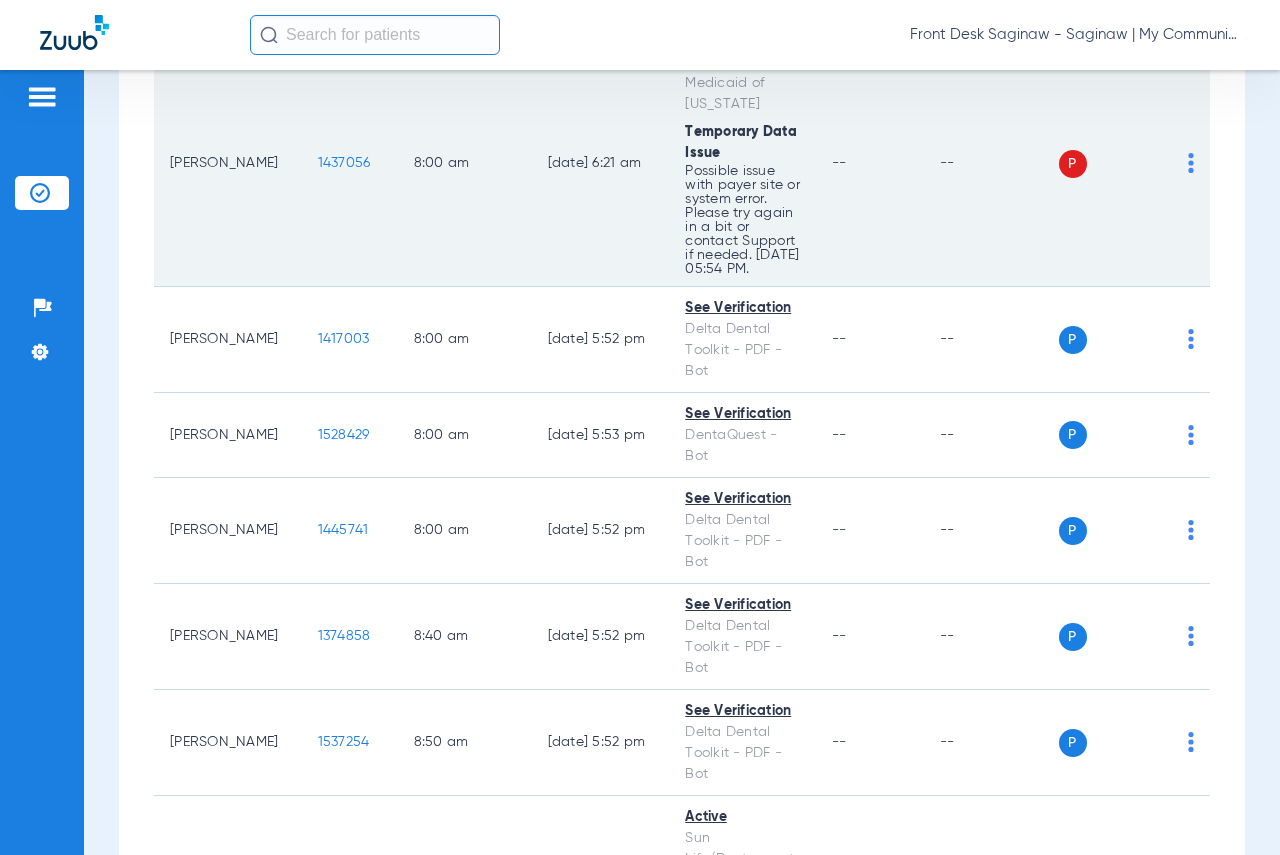 click on "1437056" 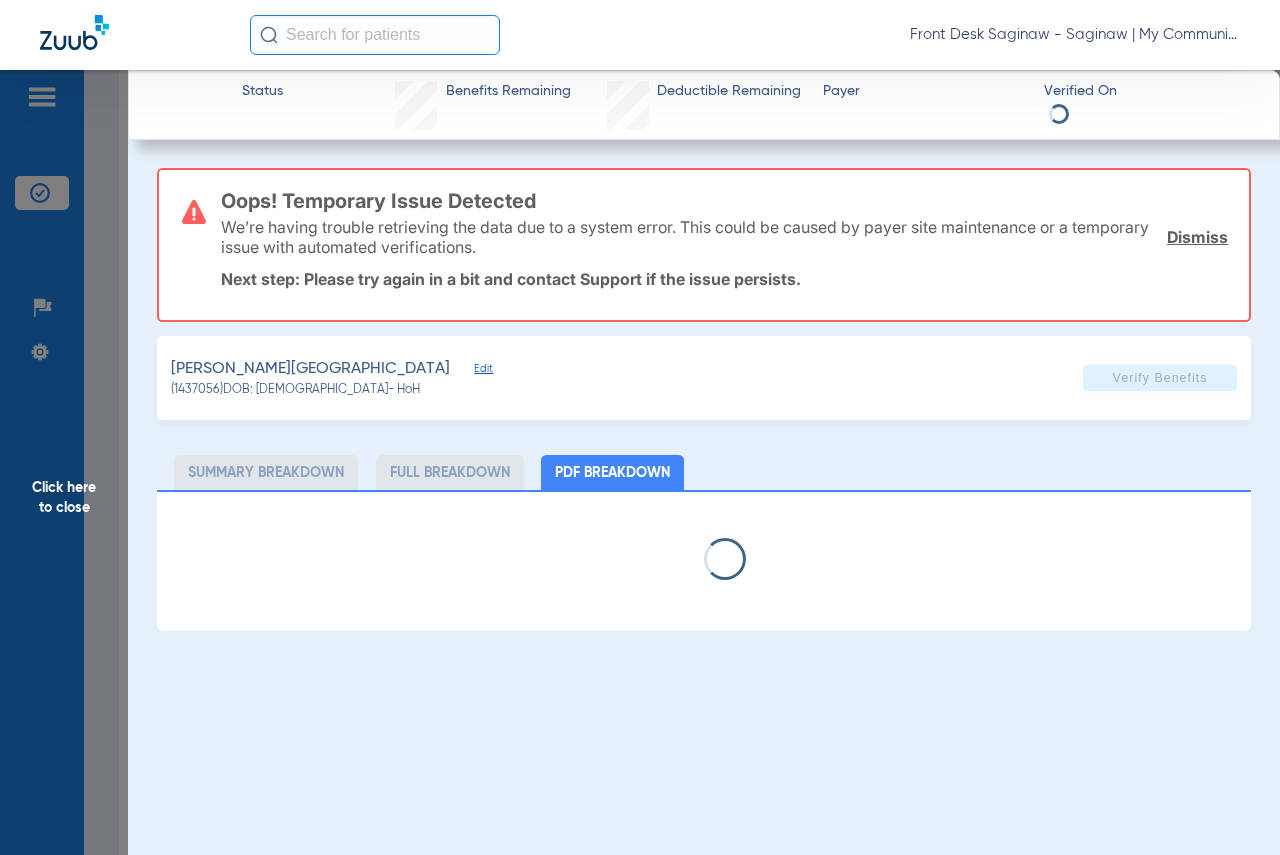 select on "page-width" 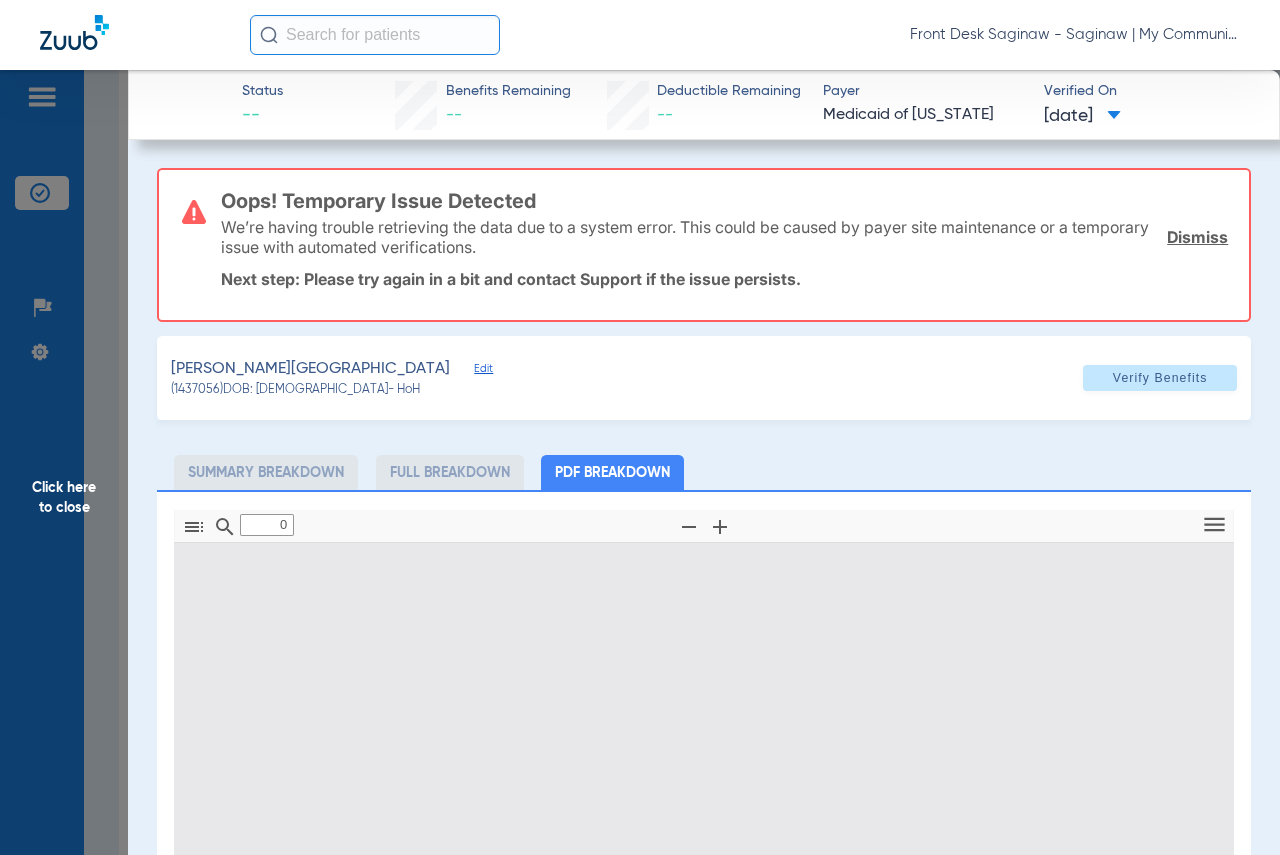 type on "1" 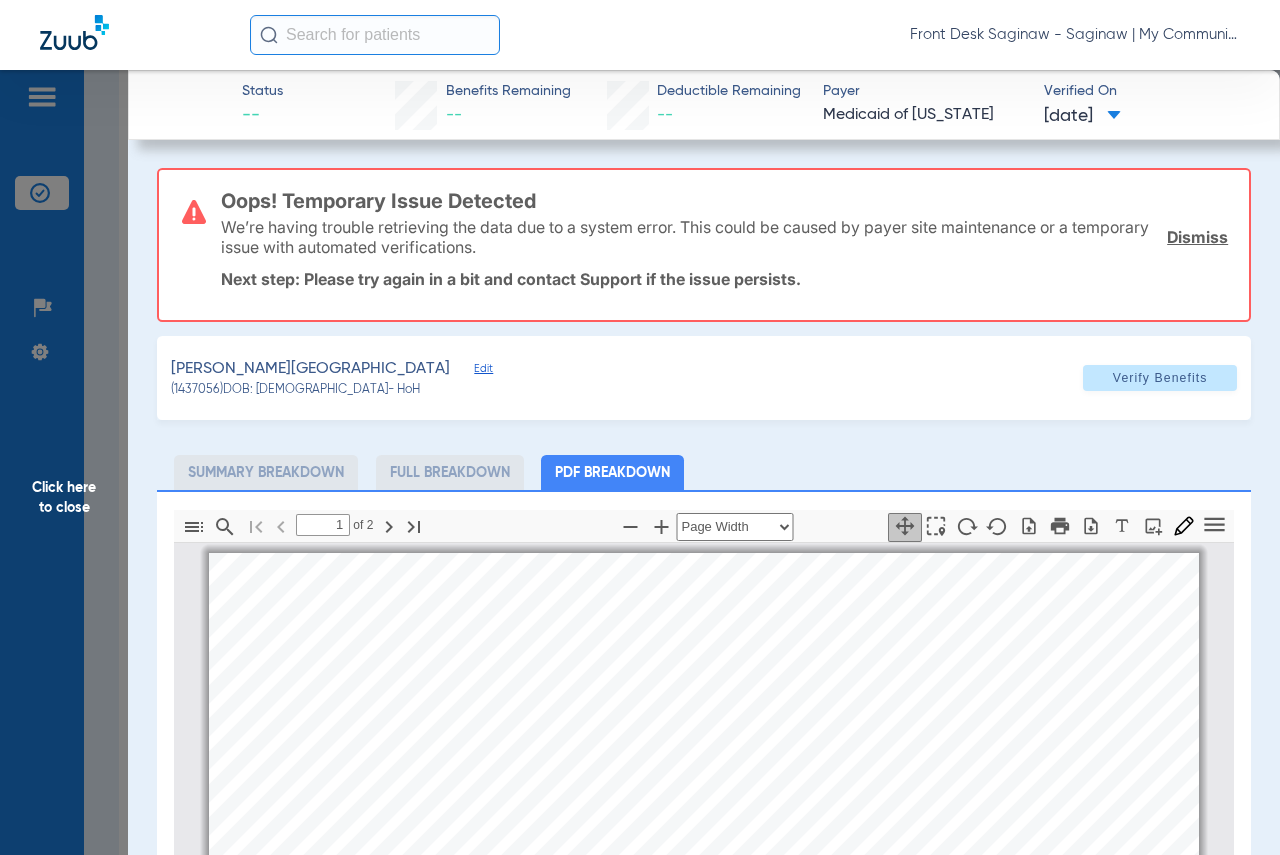 scroll, scrollTop: 10, scrollLeft: 0, axis: vertical 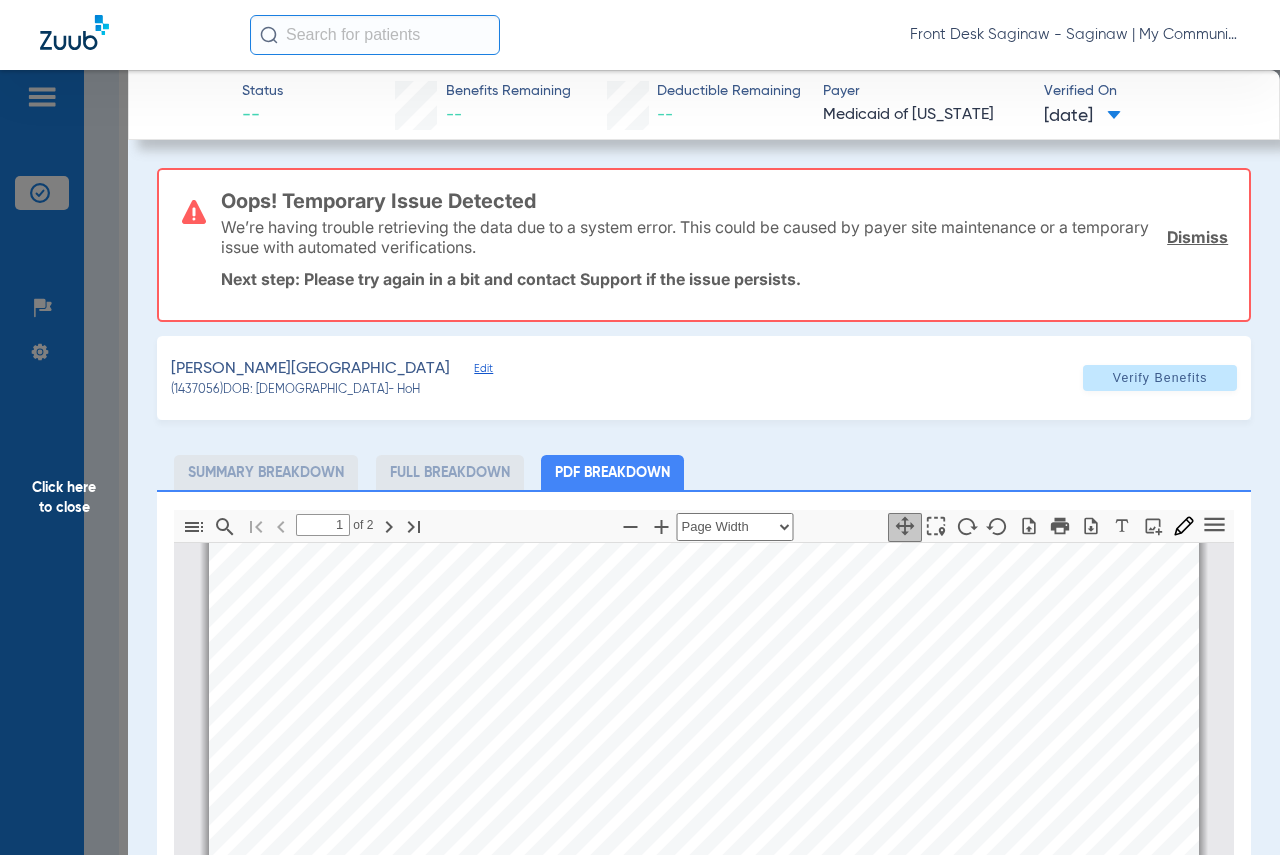 click on "Click here to close" 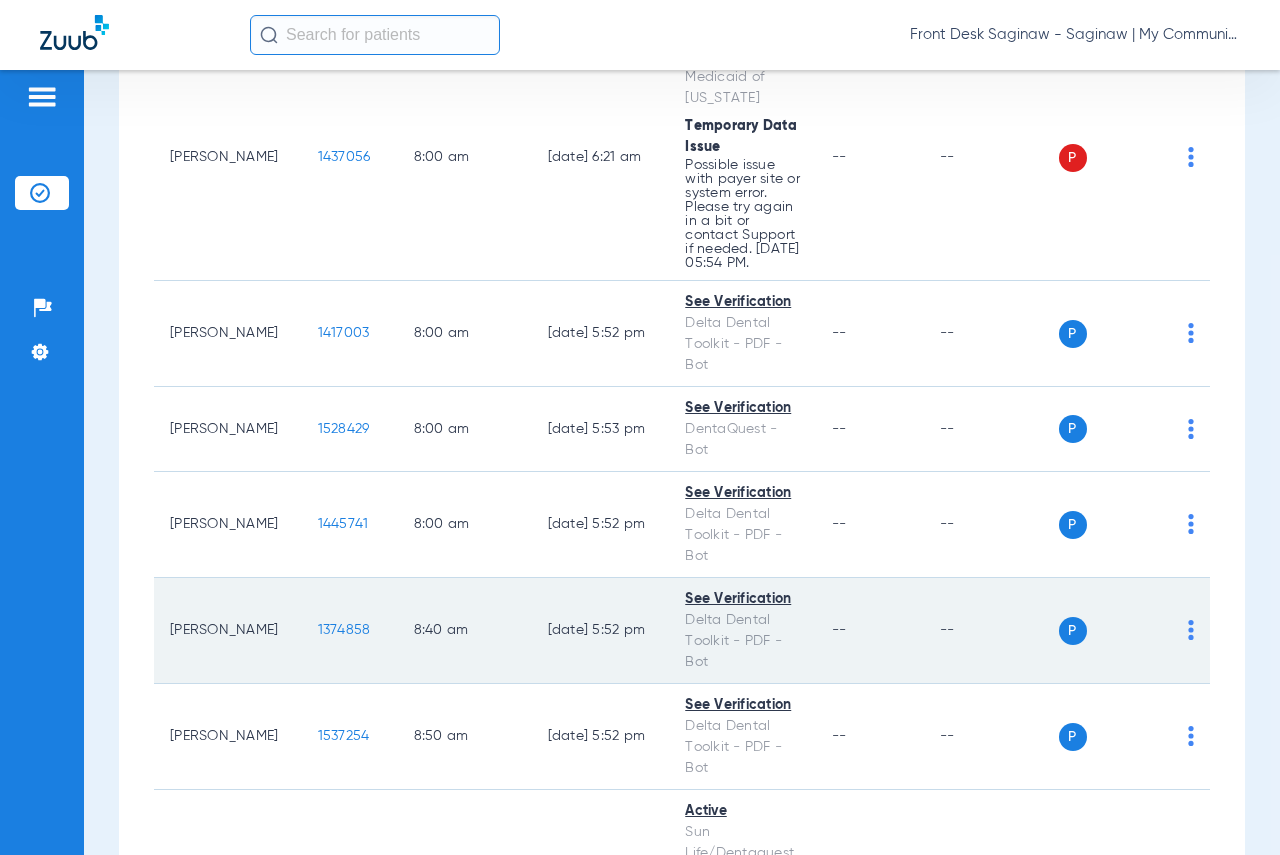 scroll, scrollTop: 300, scrollLeft: 0, axis: vertical 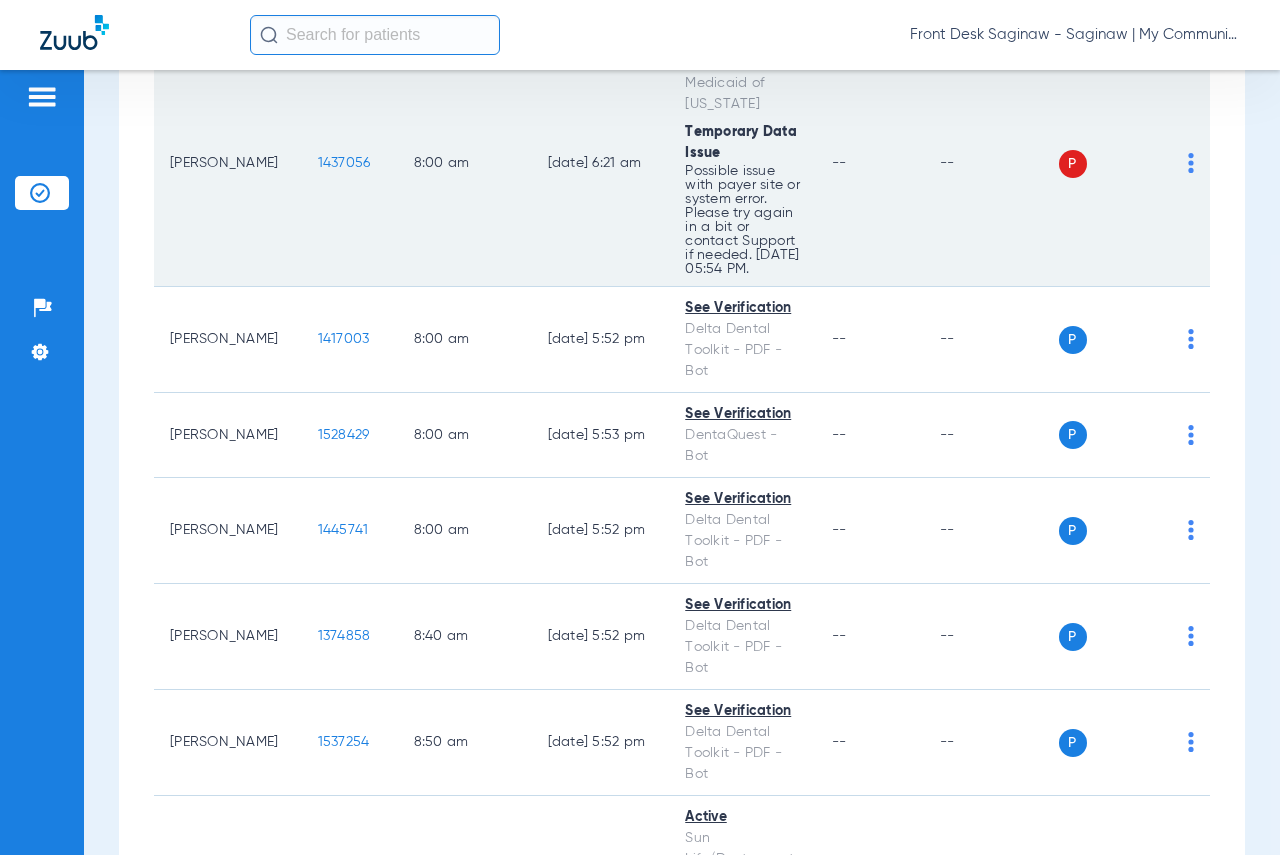 click on "1437056" 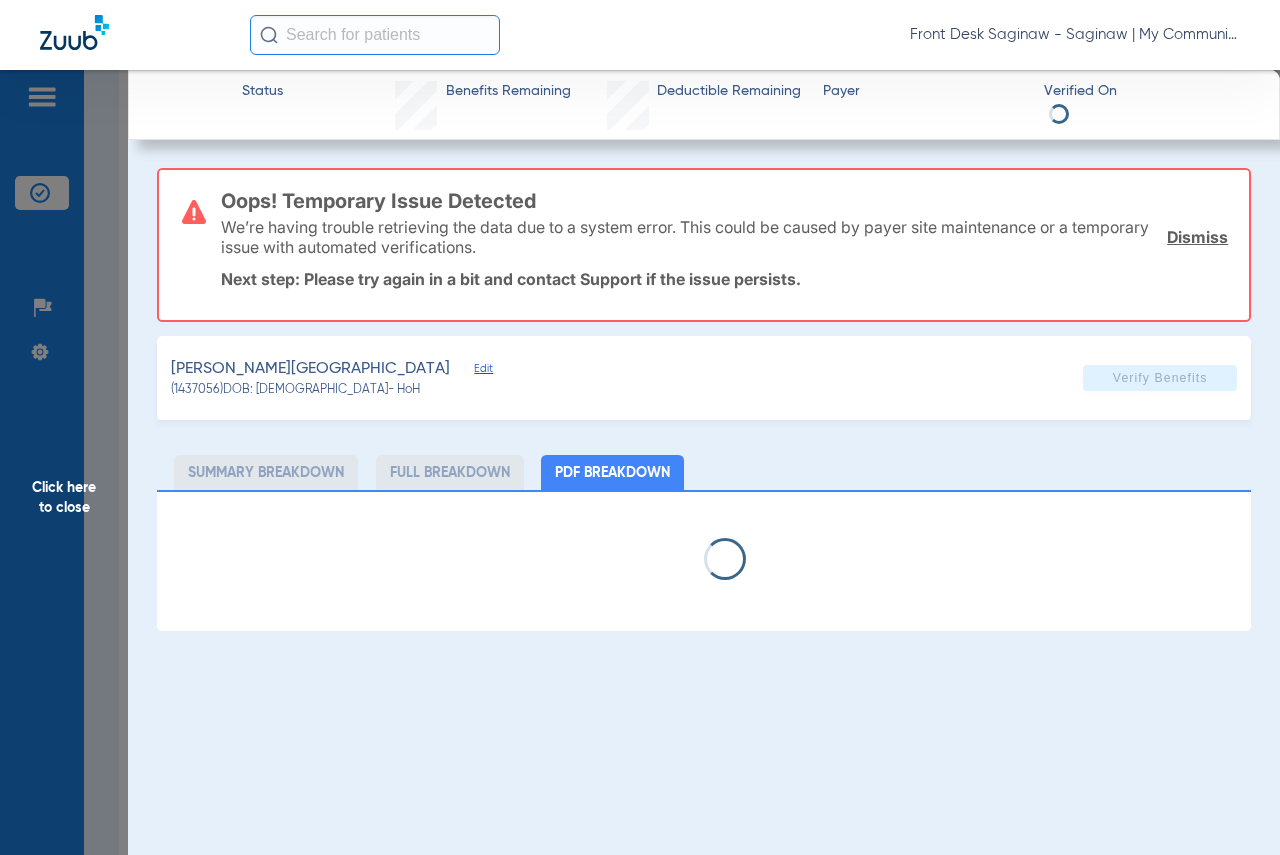 click on "Dismiss" 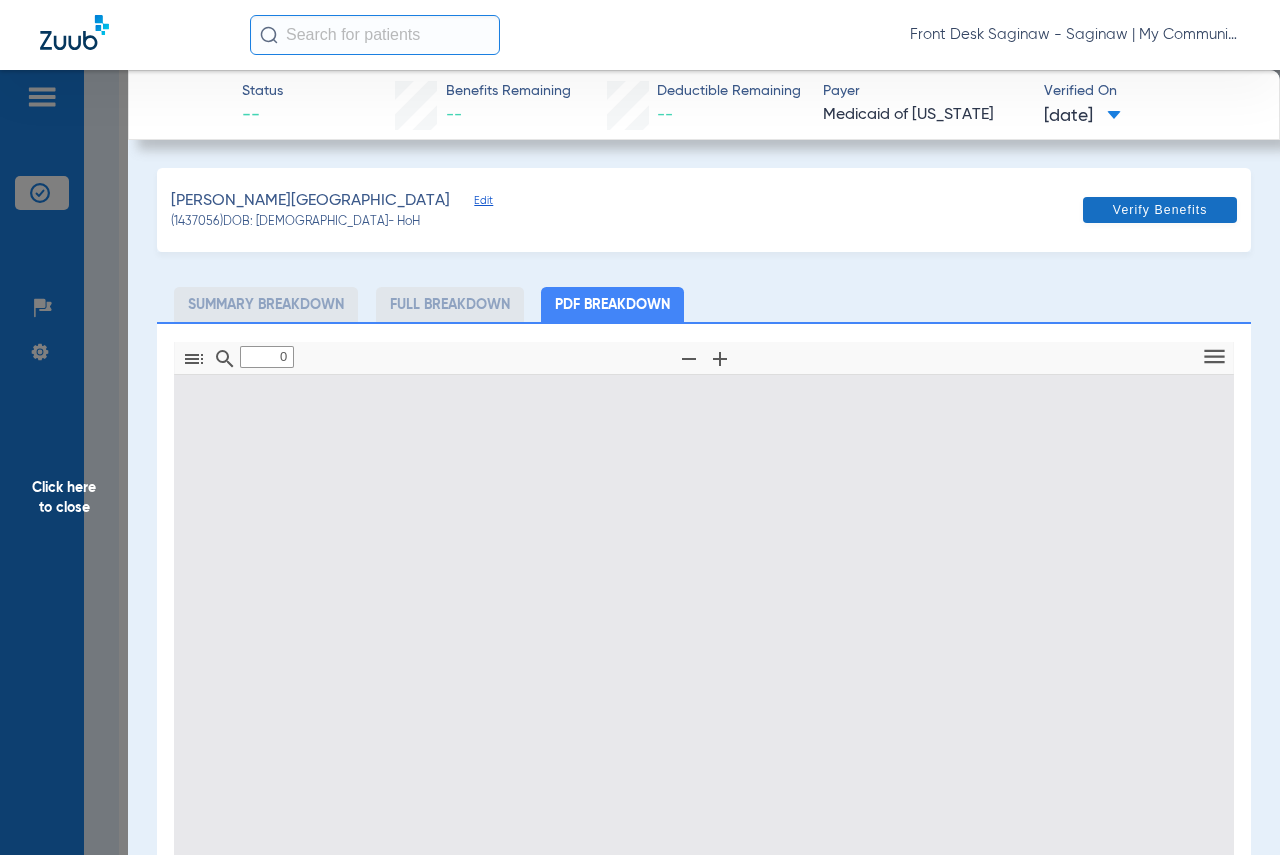 click on "Verify Benefits" 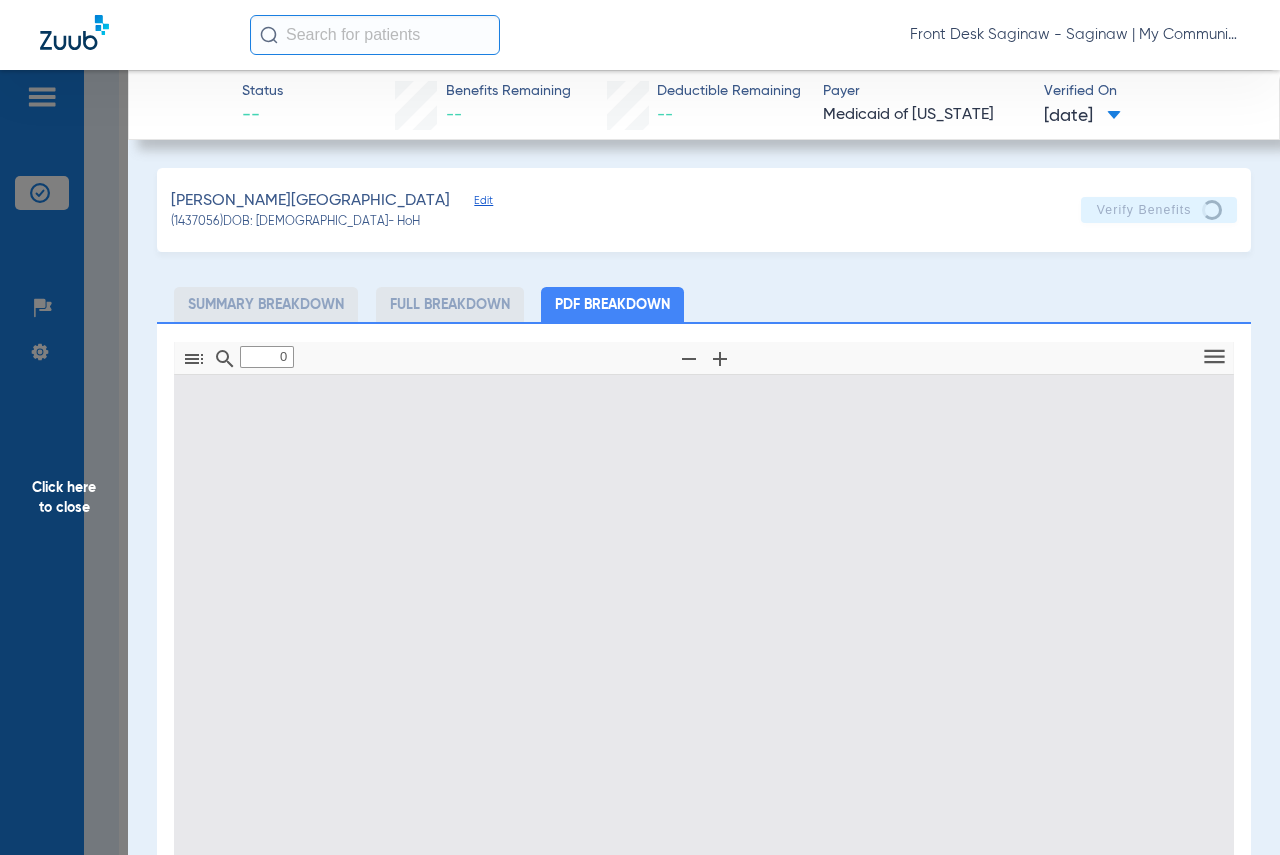 type on "1" 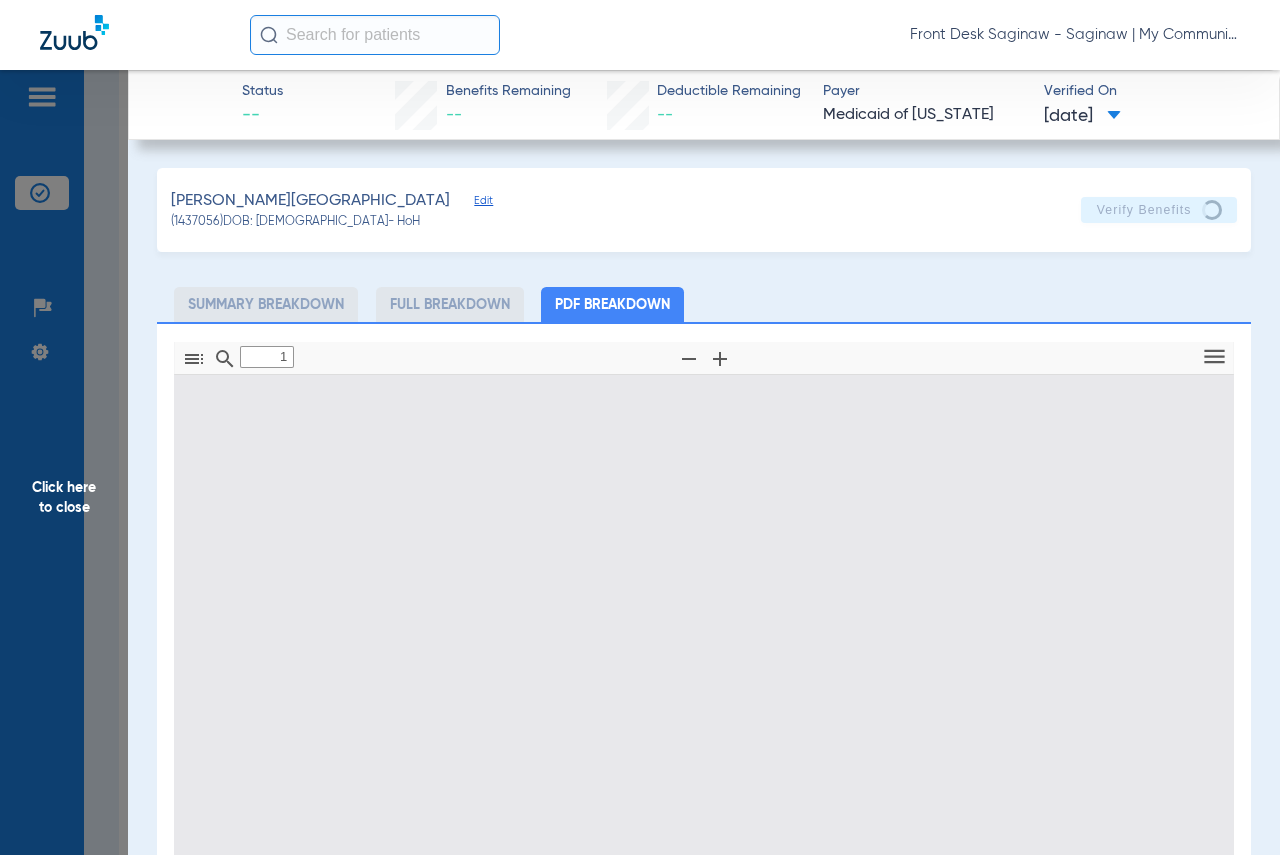 scroll, scrollTop: 10, scrollLeft: 0, axis: vertical 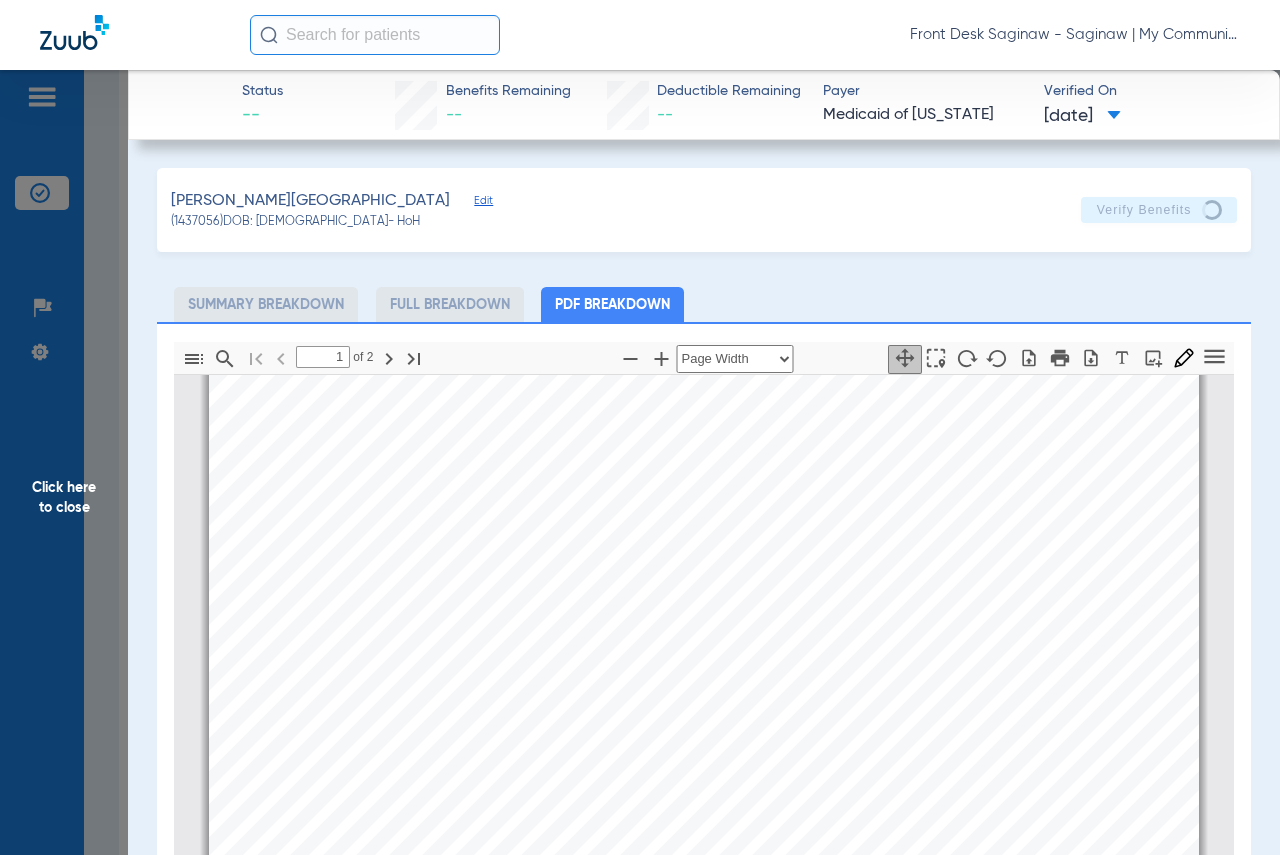 click on "Click here to close" 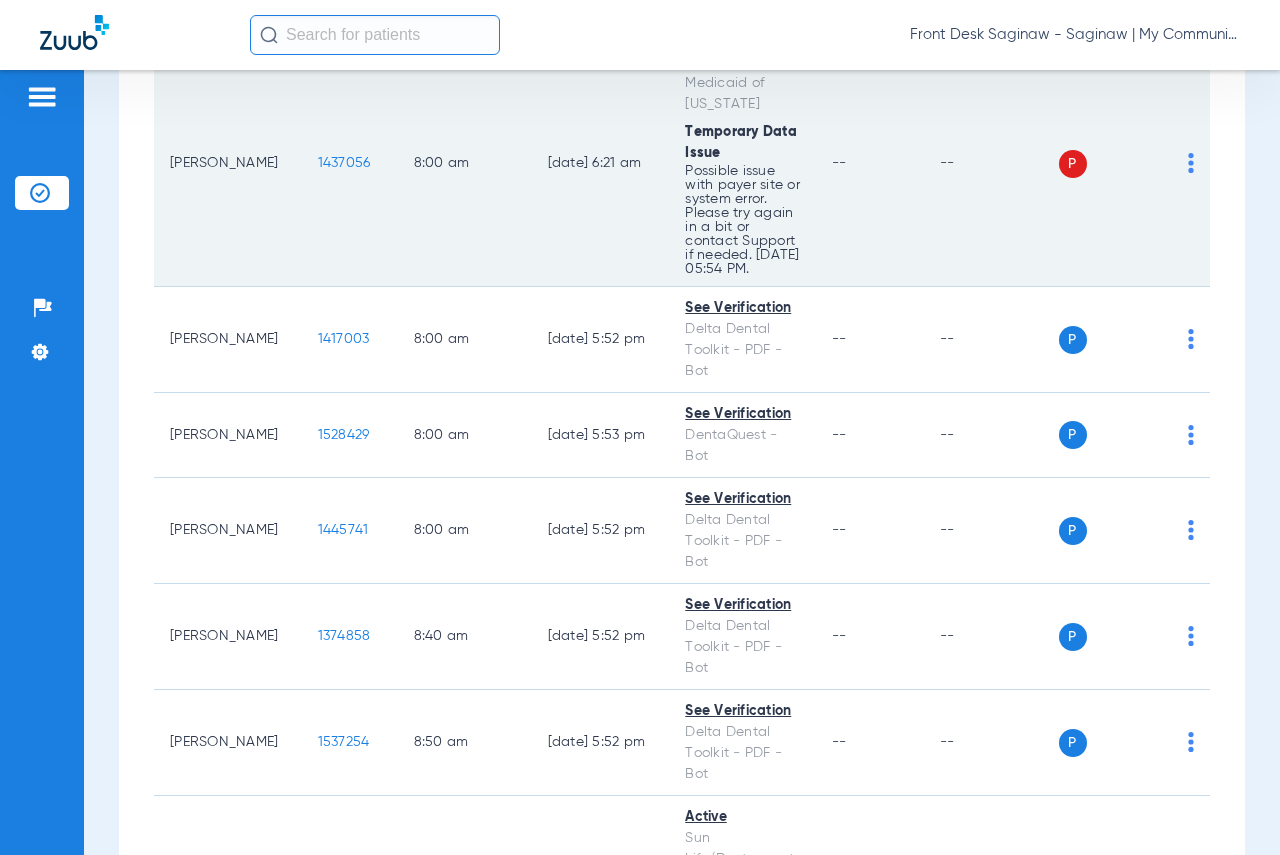 click on "P S" 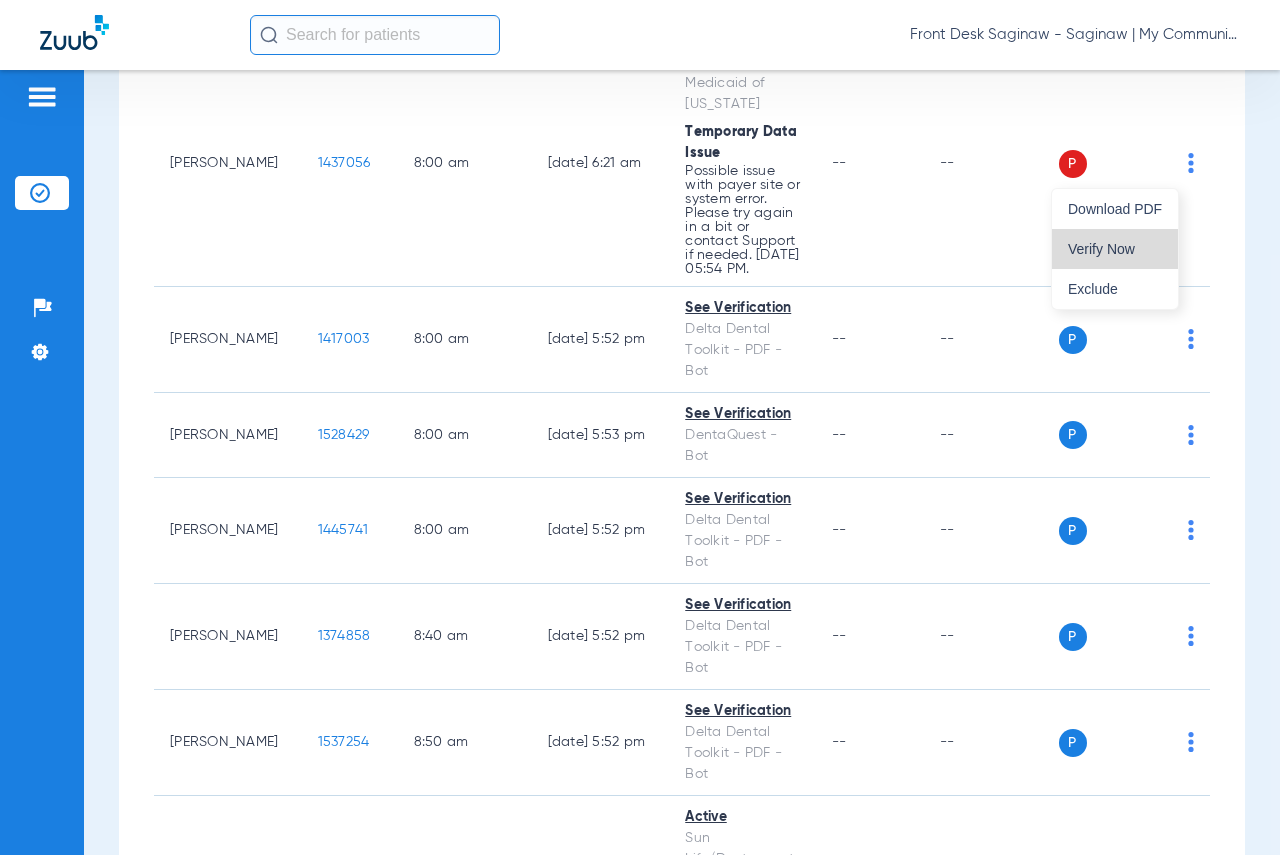 click on "Verify Now" at bounding box center (1115, 249) 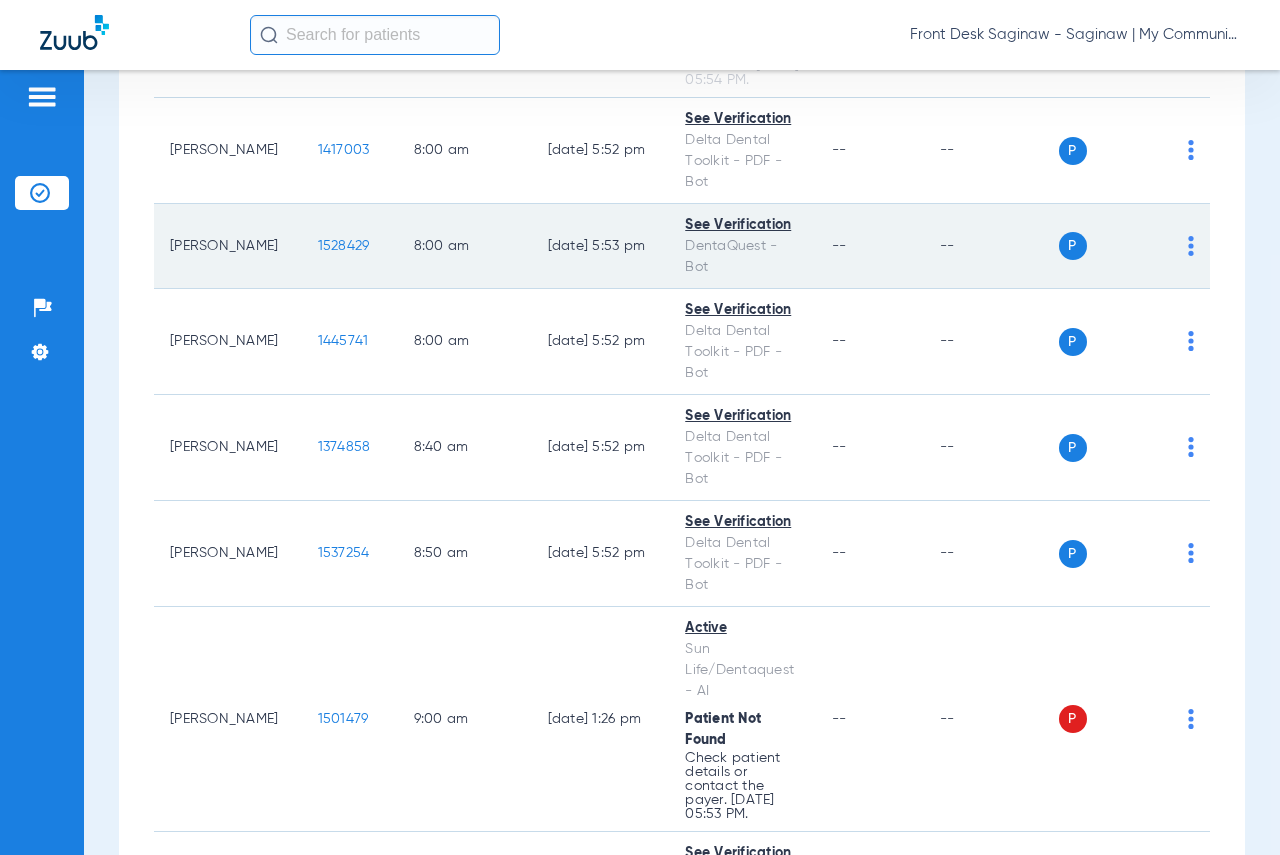 scroll, scrollTop: 500, scrollLeft: 0, axis: vertical 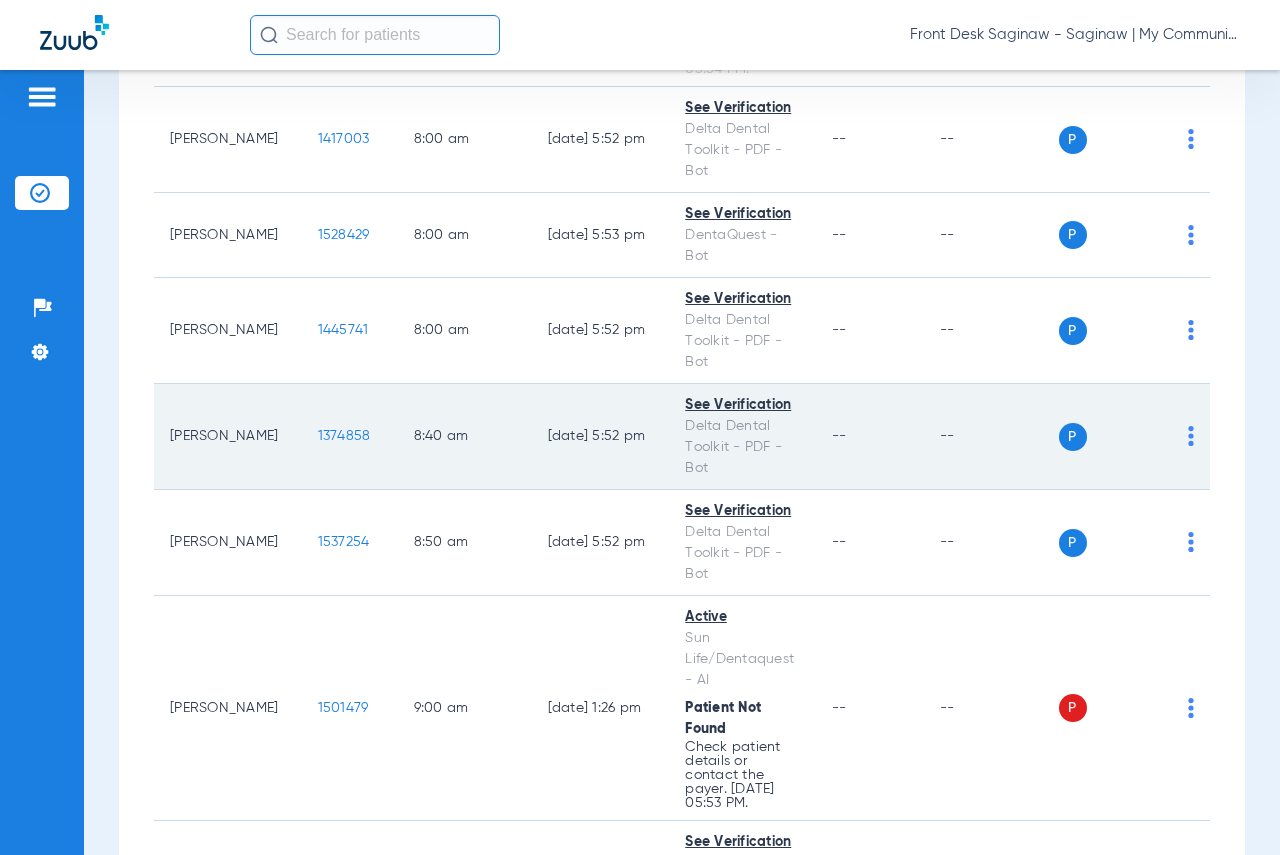 click on "1374858" 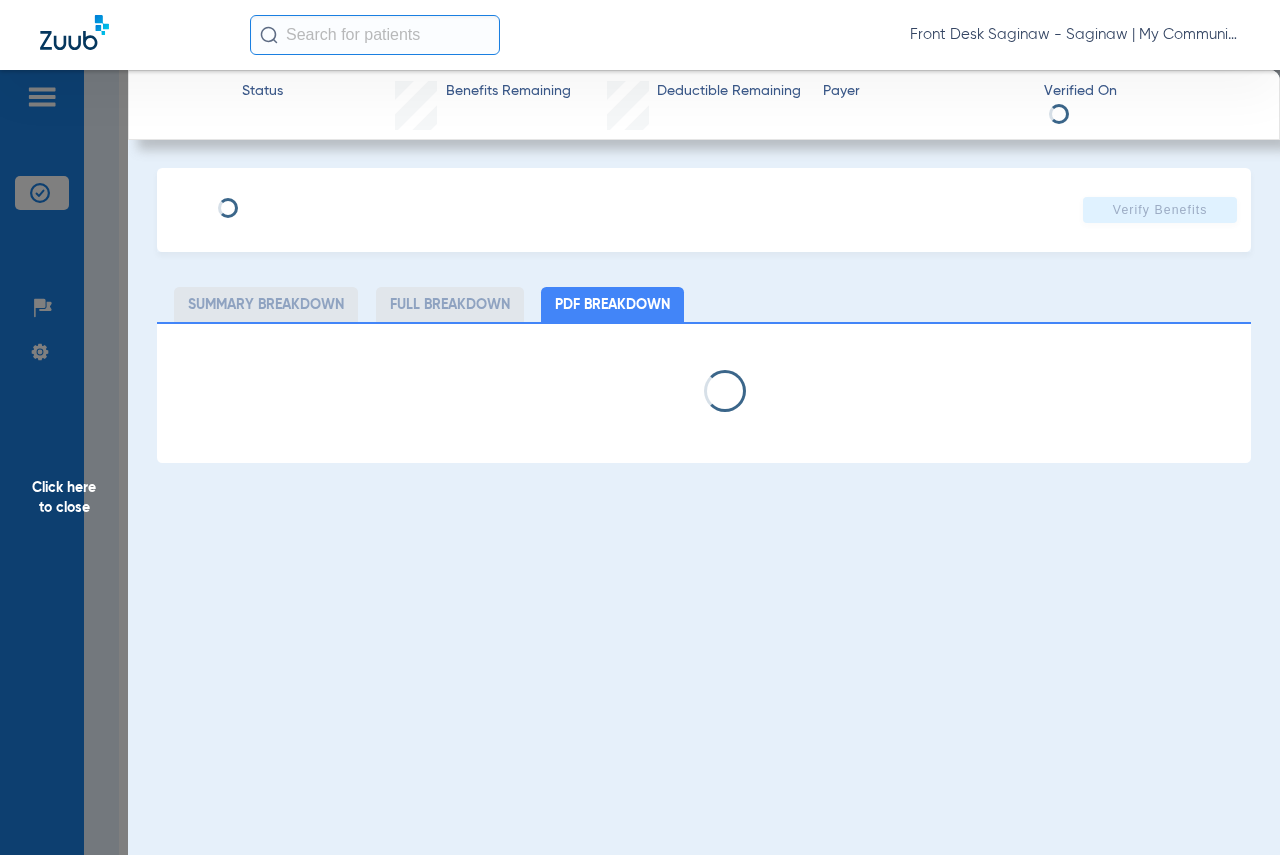 select on "page-width" 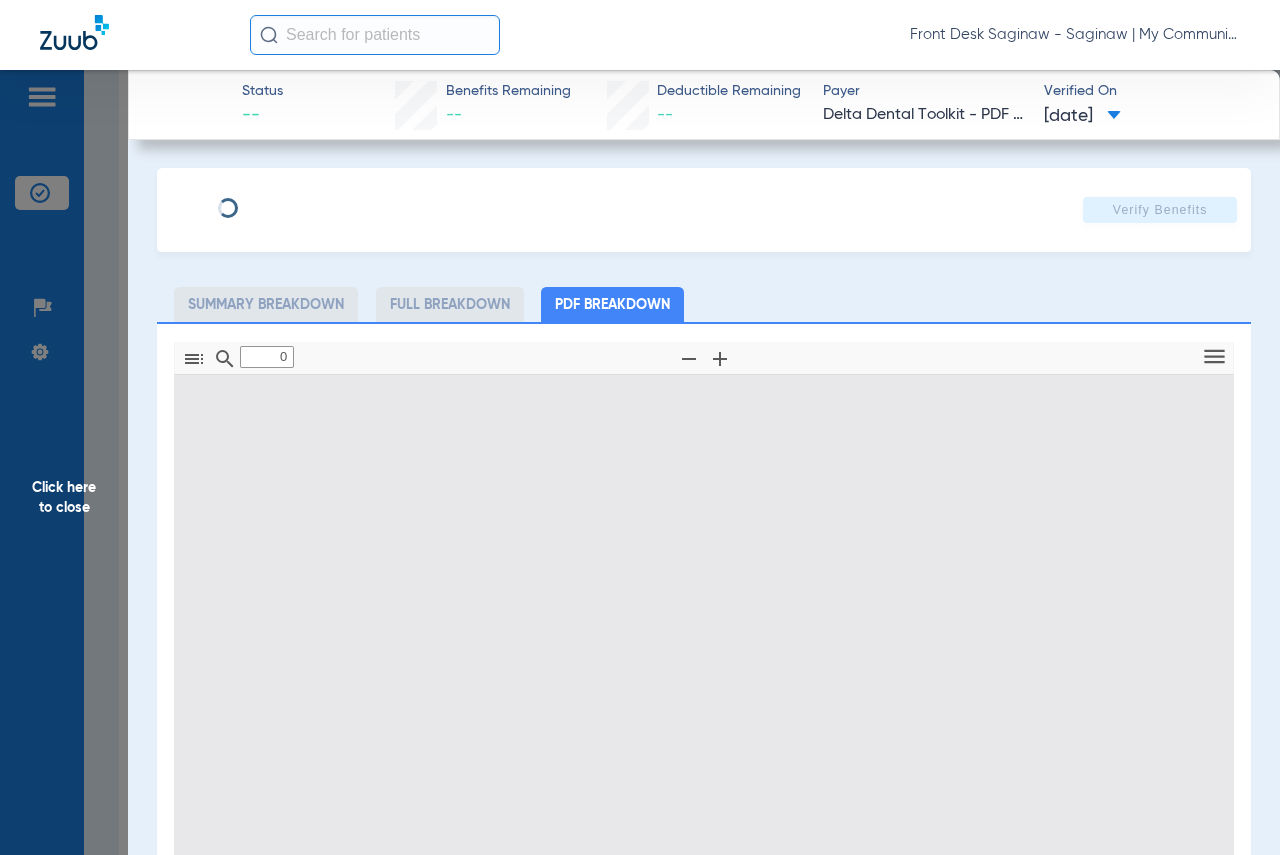 type on "1" 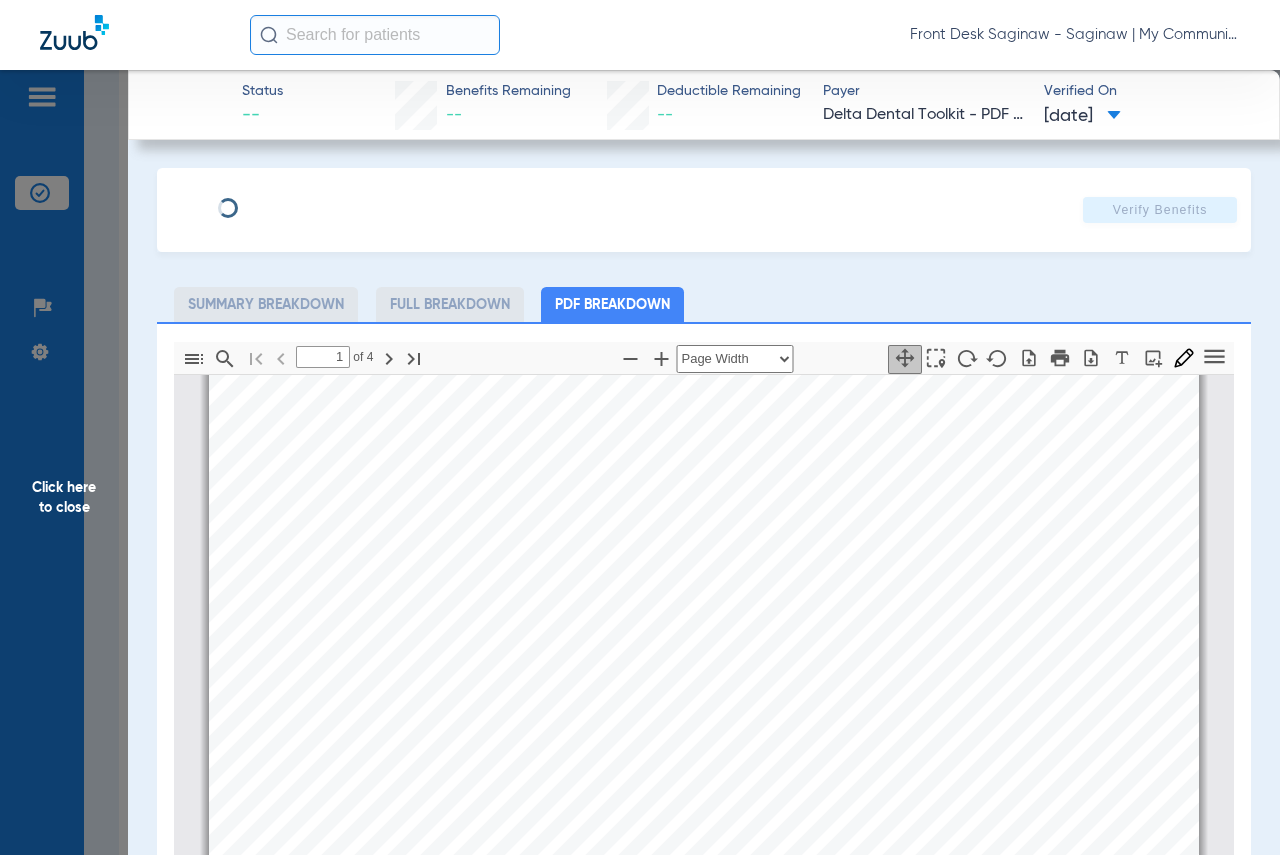 scroll, scrollTop: 310, scrollLeft: 0, axis: vertical 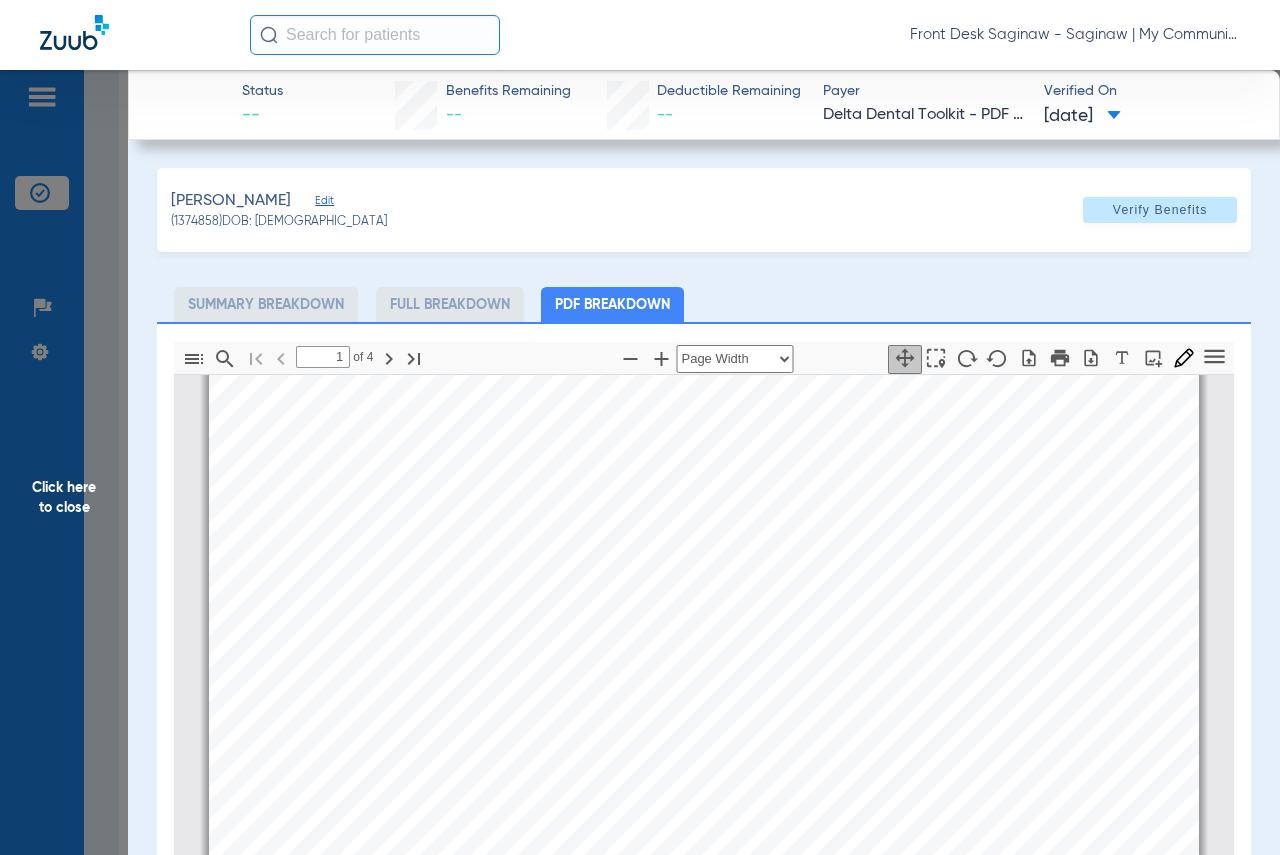 click on "Click here to close" 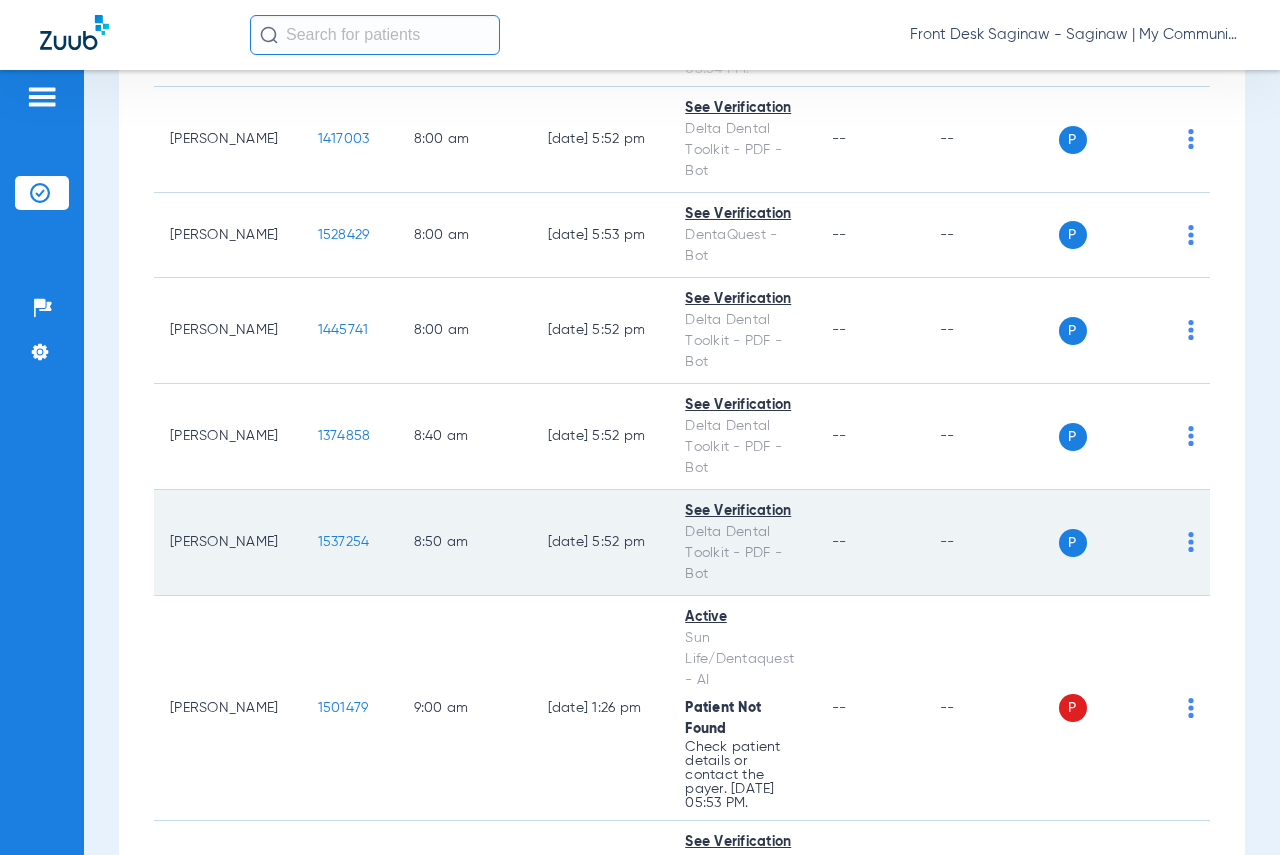 click on "1537254" 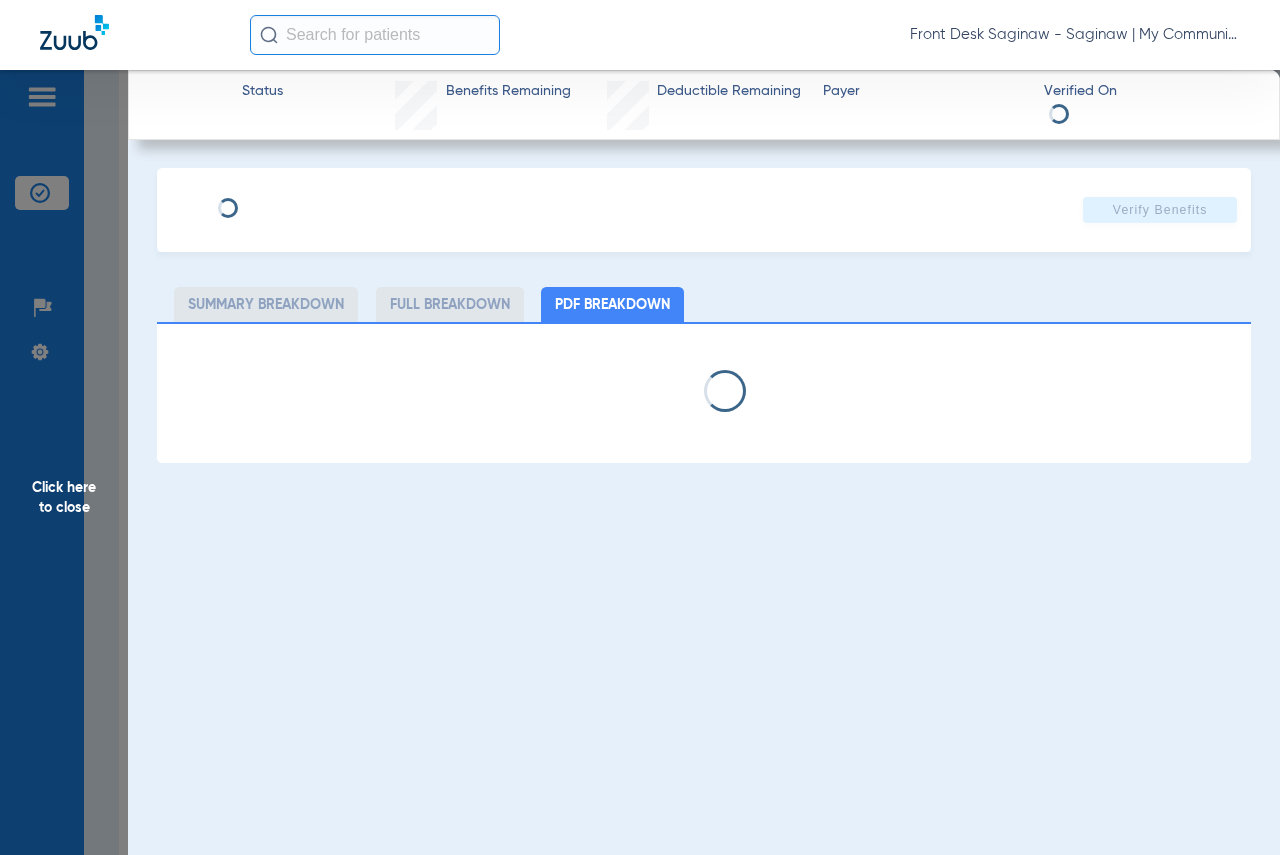 select on "page-width" 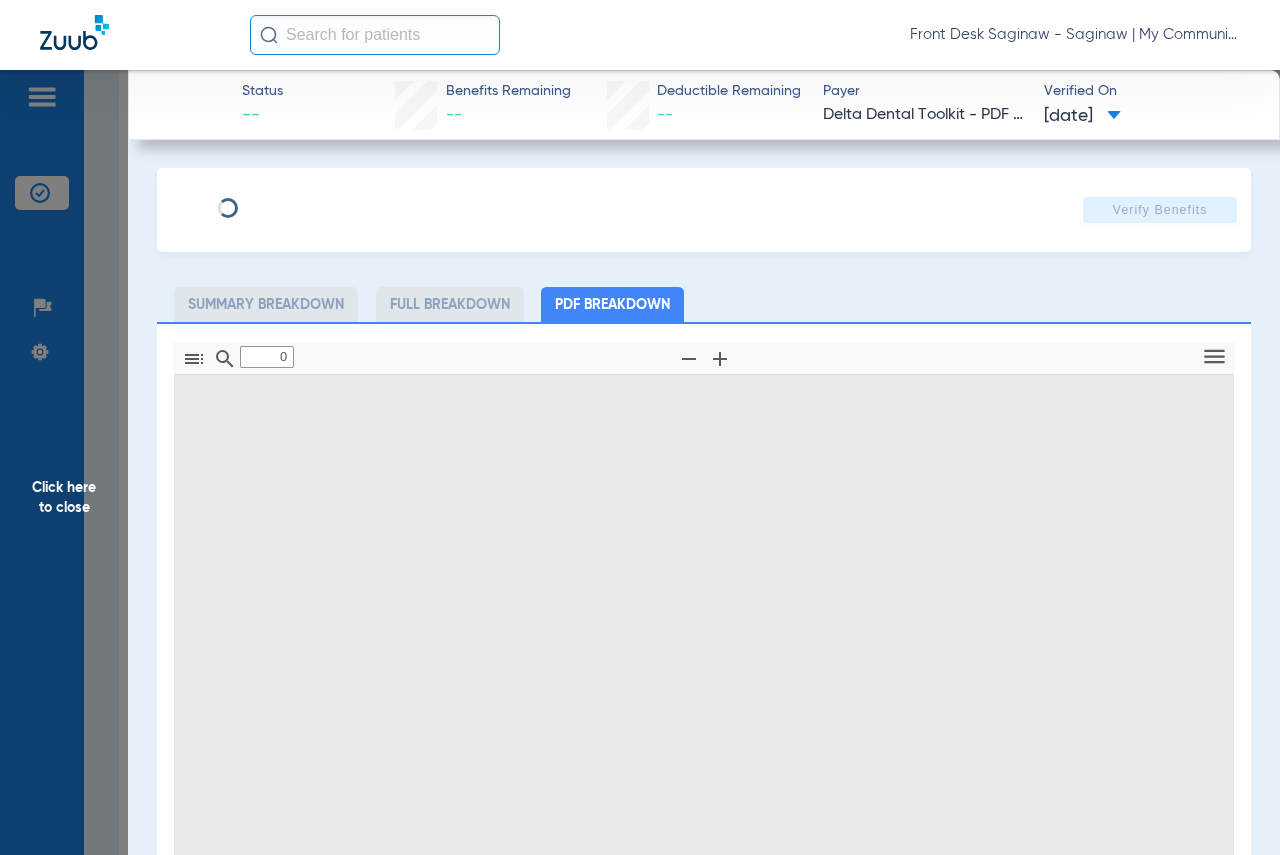 type on "1" 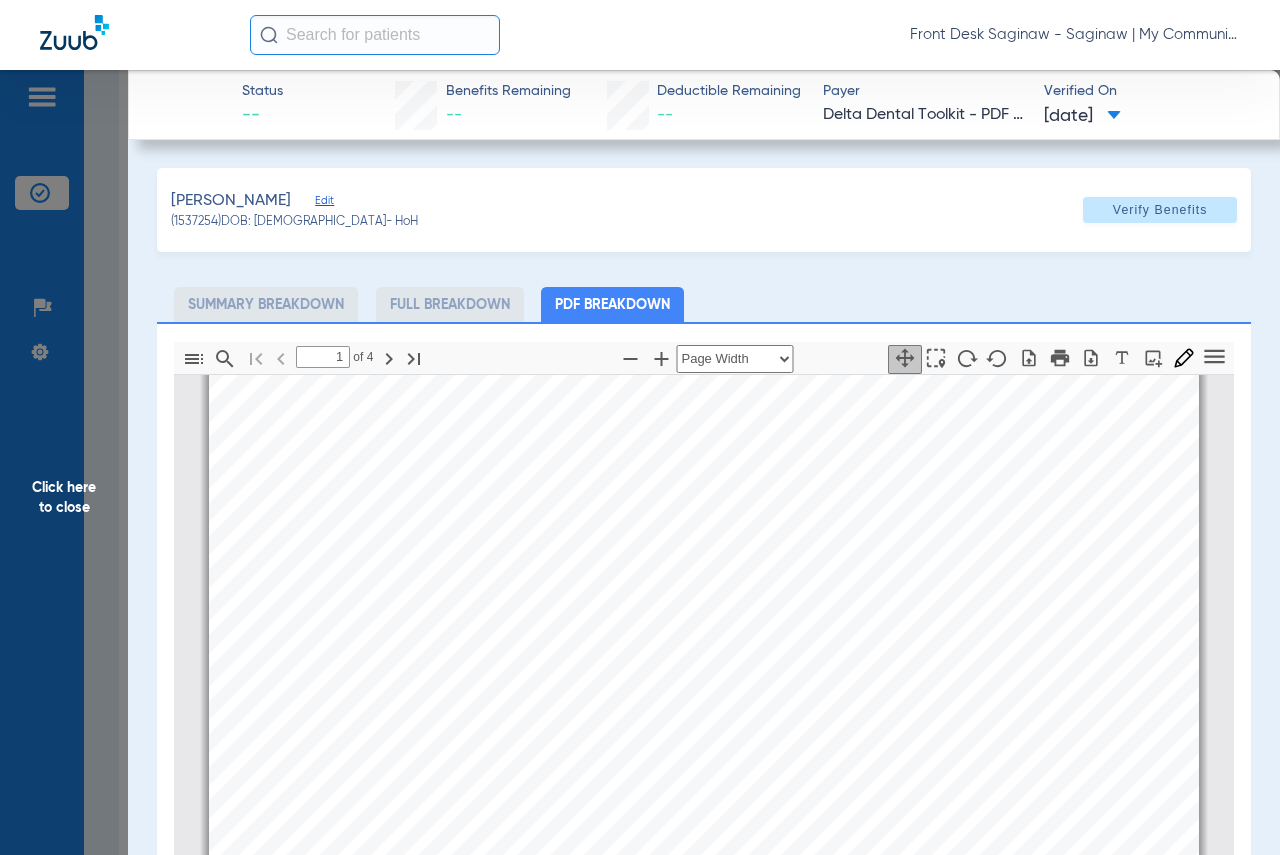 scroll, scrollTop: 0, scrollLeft: 0, axis: both 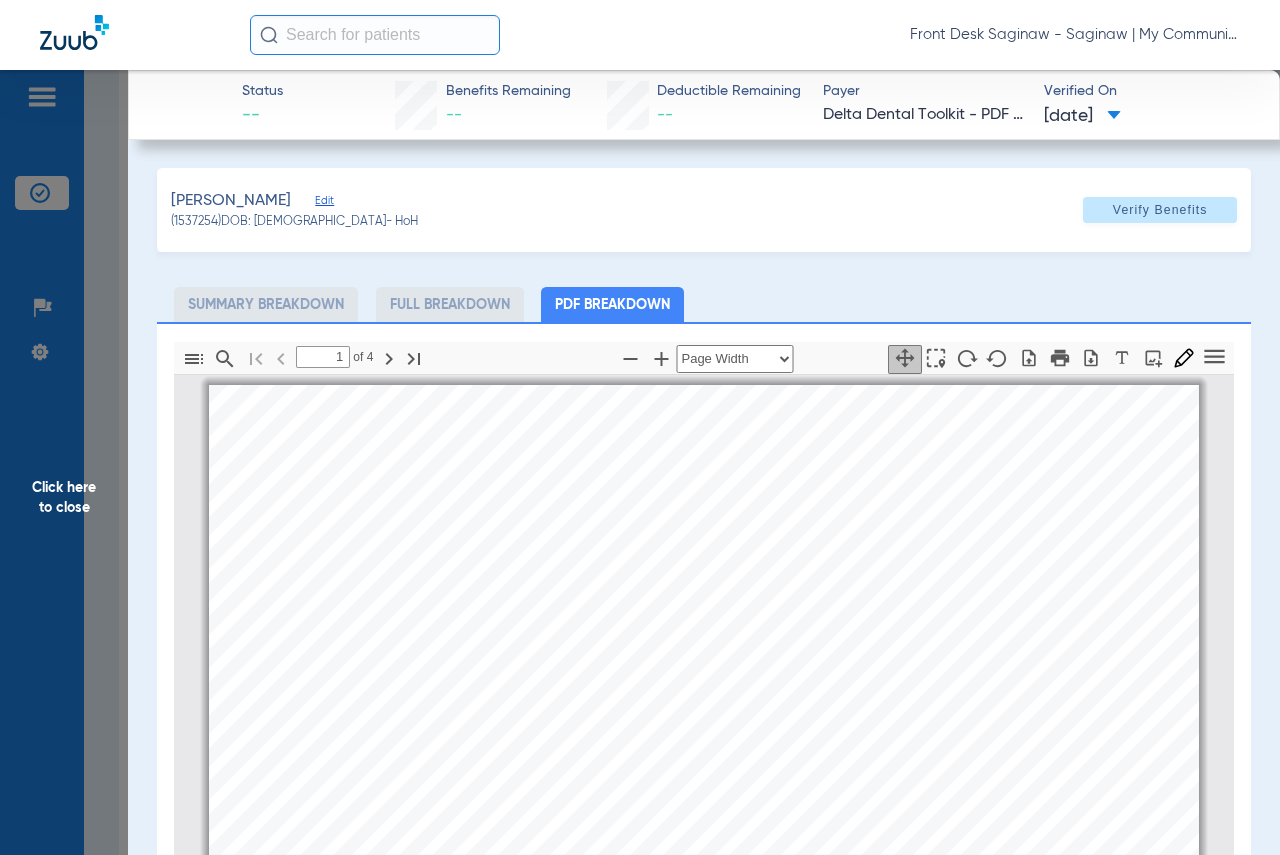 drag, startPoint x: 0, startPoint y: 543, endPoint x: 133, endPoint y: 532, distance: 133.45412 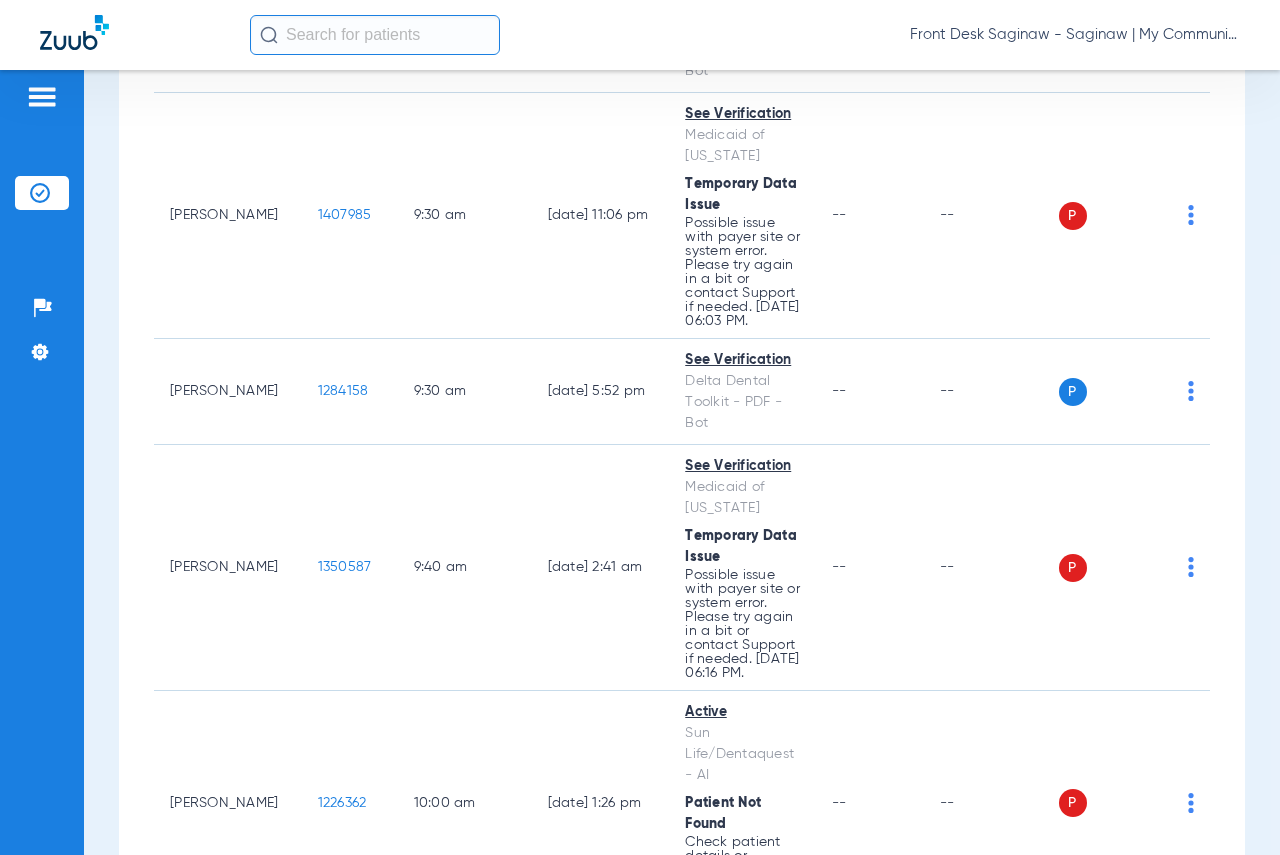 scroll, scrollTop: 1400, scrollLeft: 0, axis: vertical 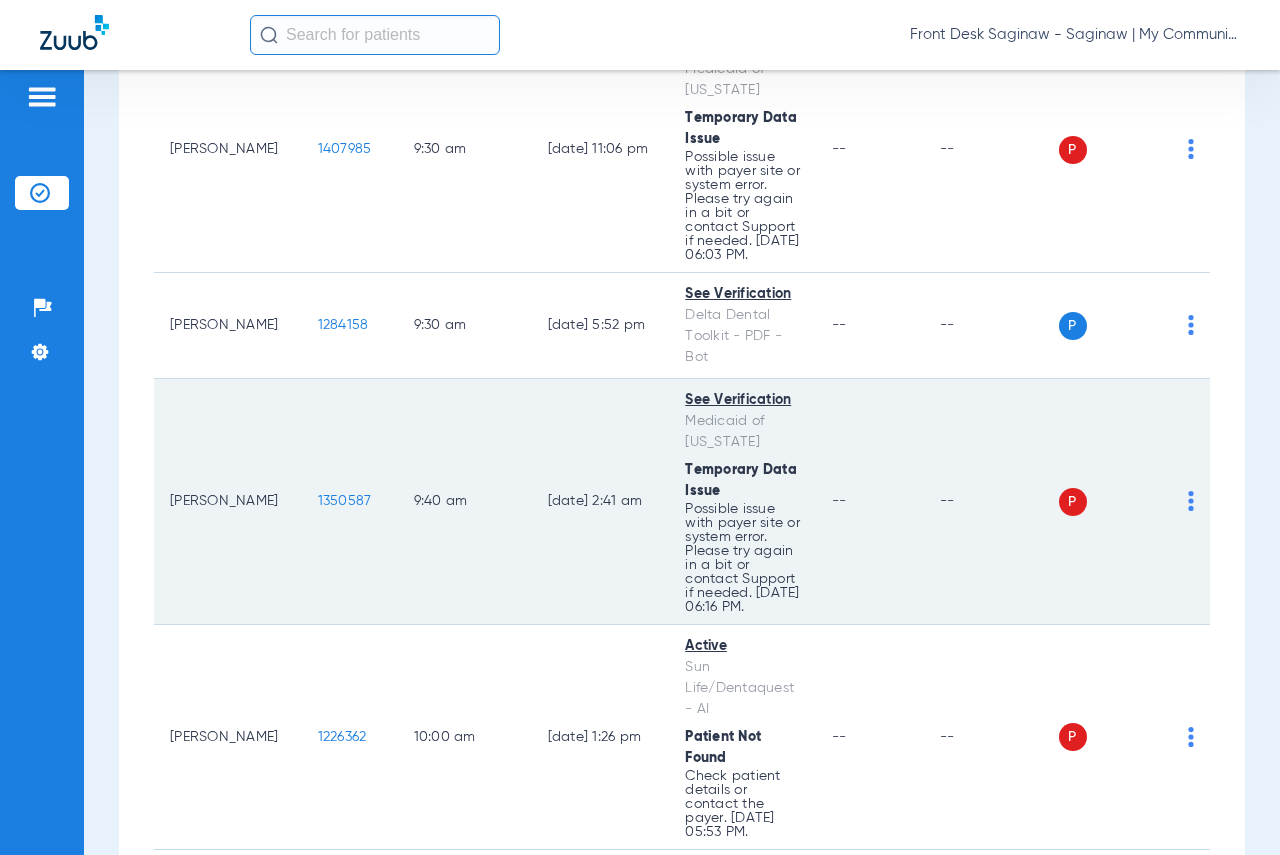 click on "1350587" 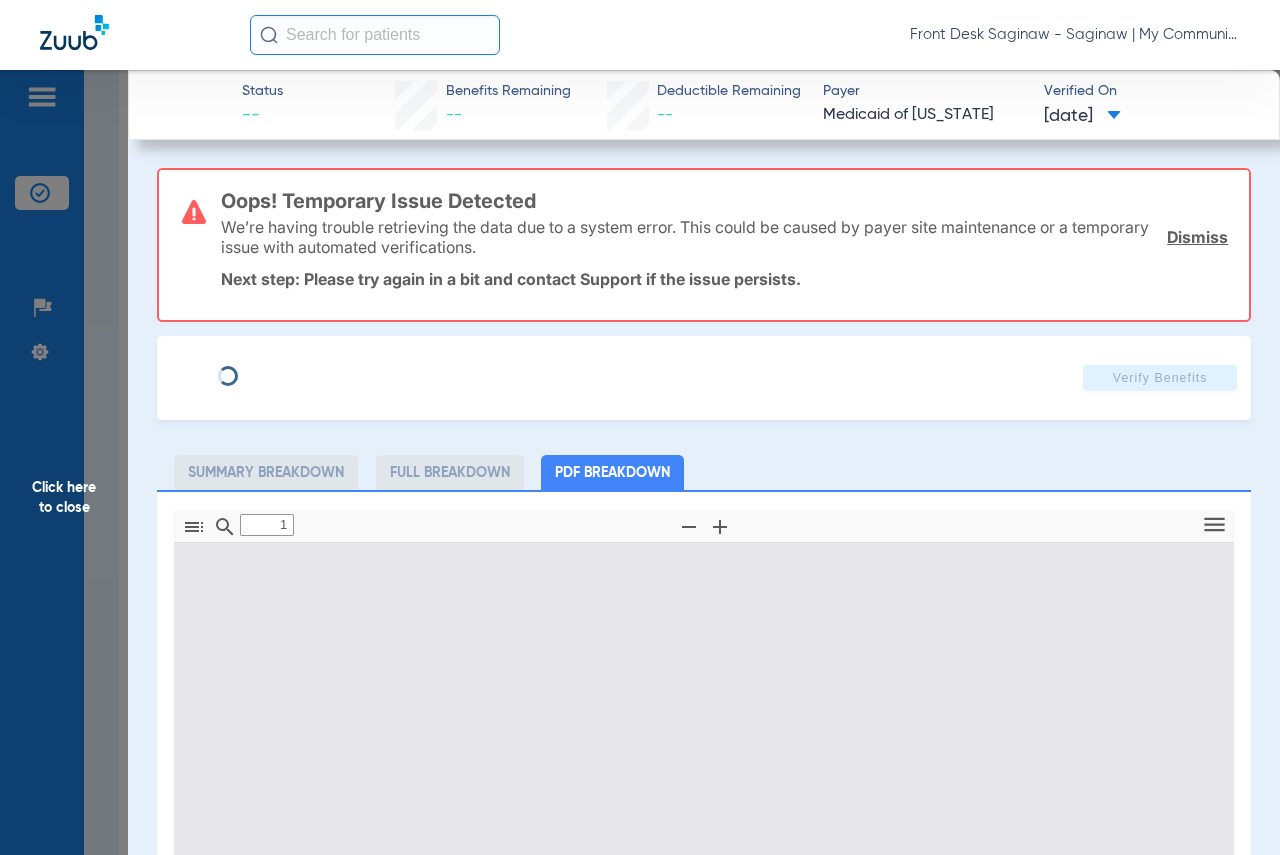 type on "0" 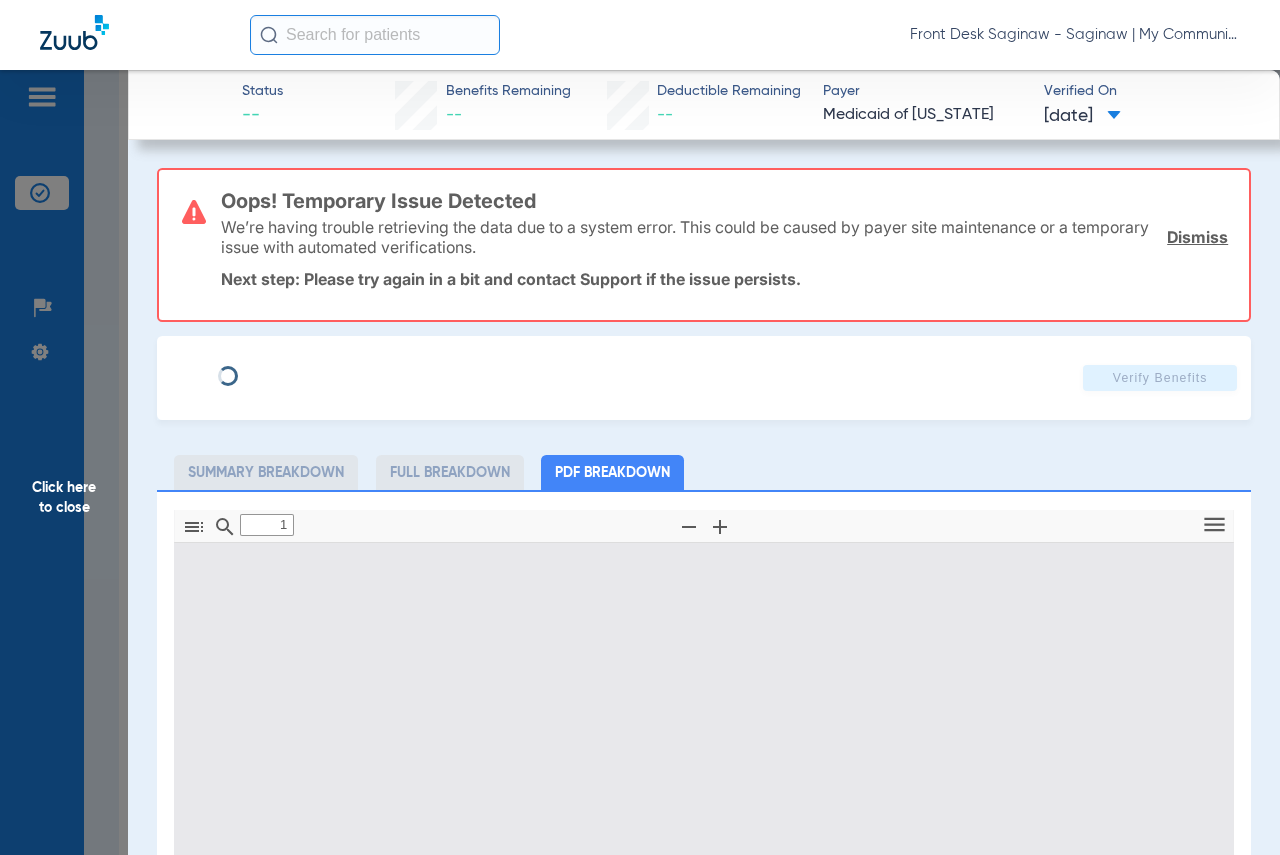 select on "page-width" 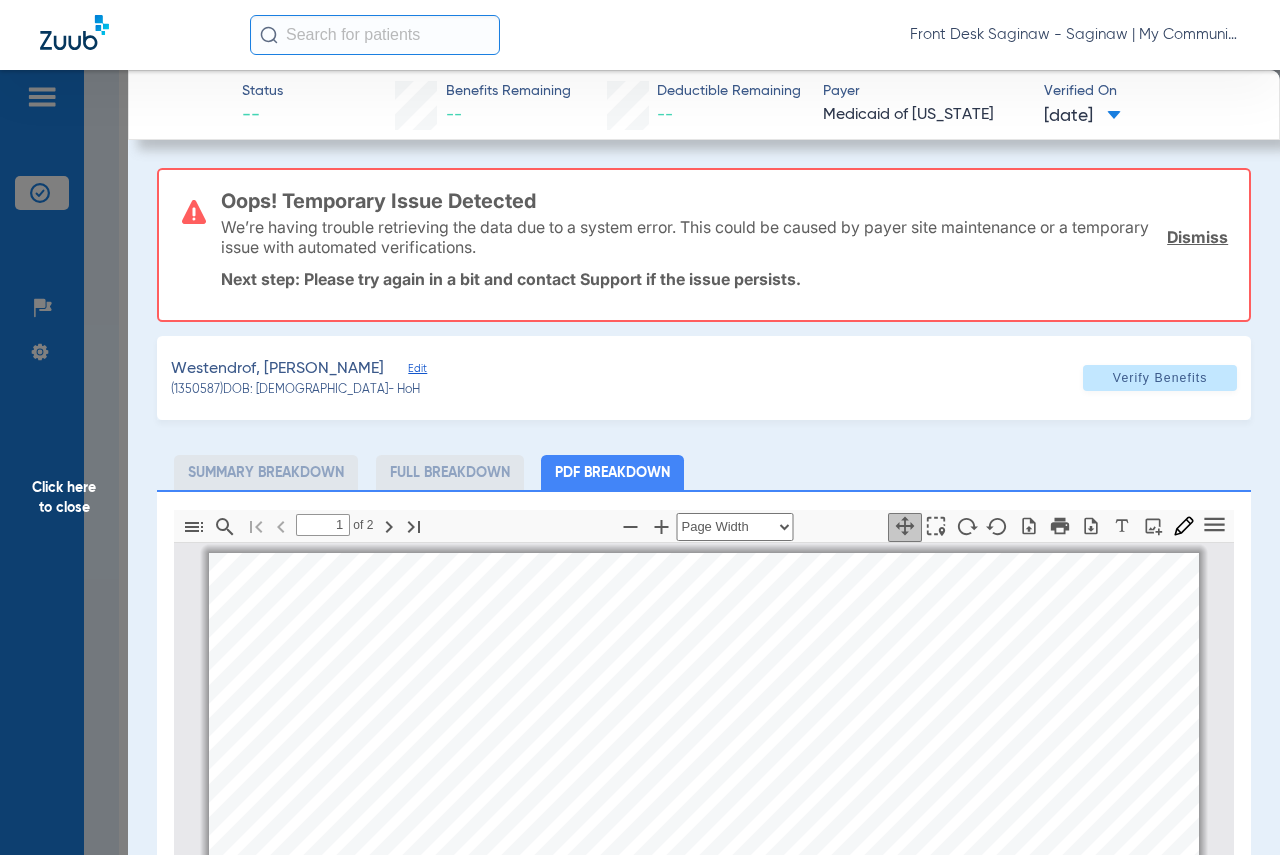 scroll, scrollTop: 10, scrollLeft: 0, axis: vertical 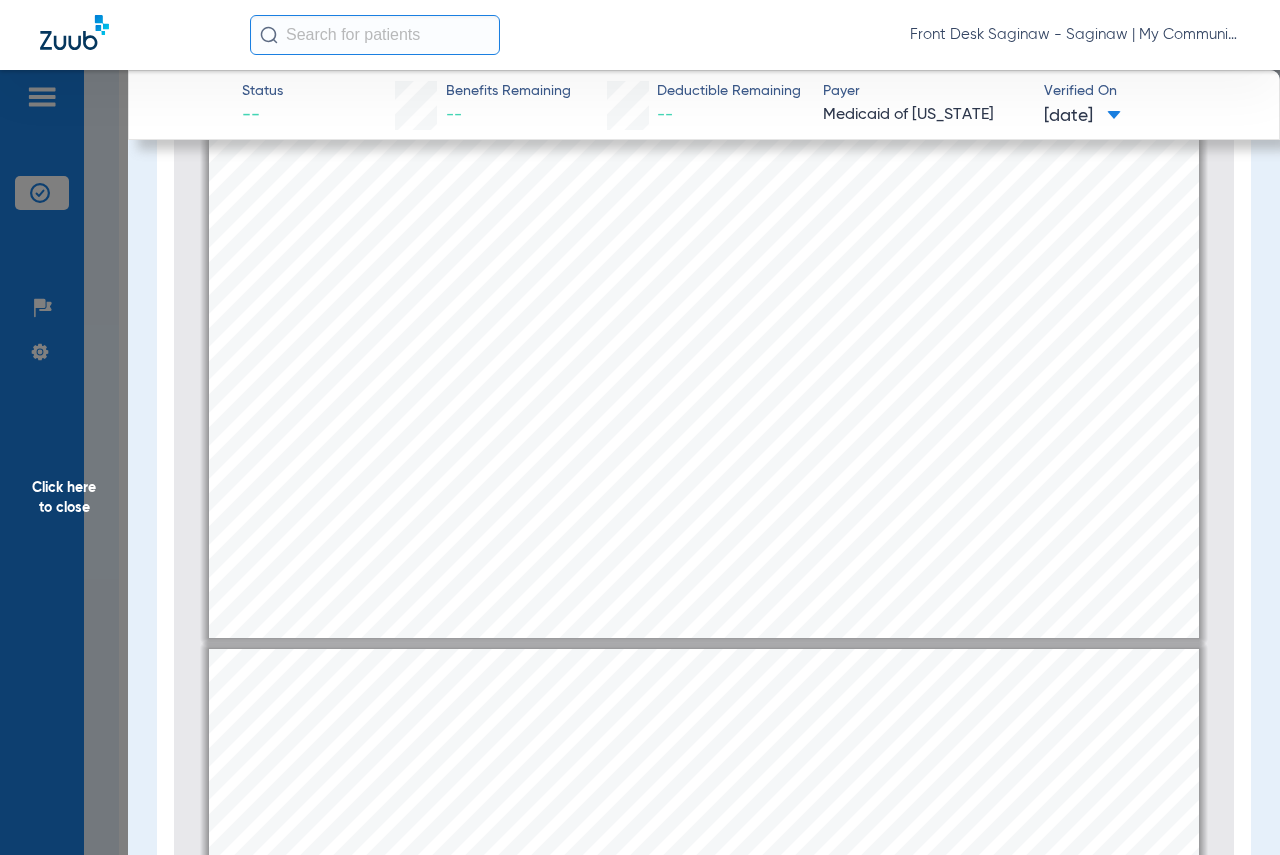 type on "2" 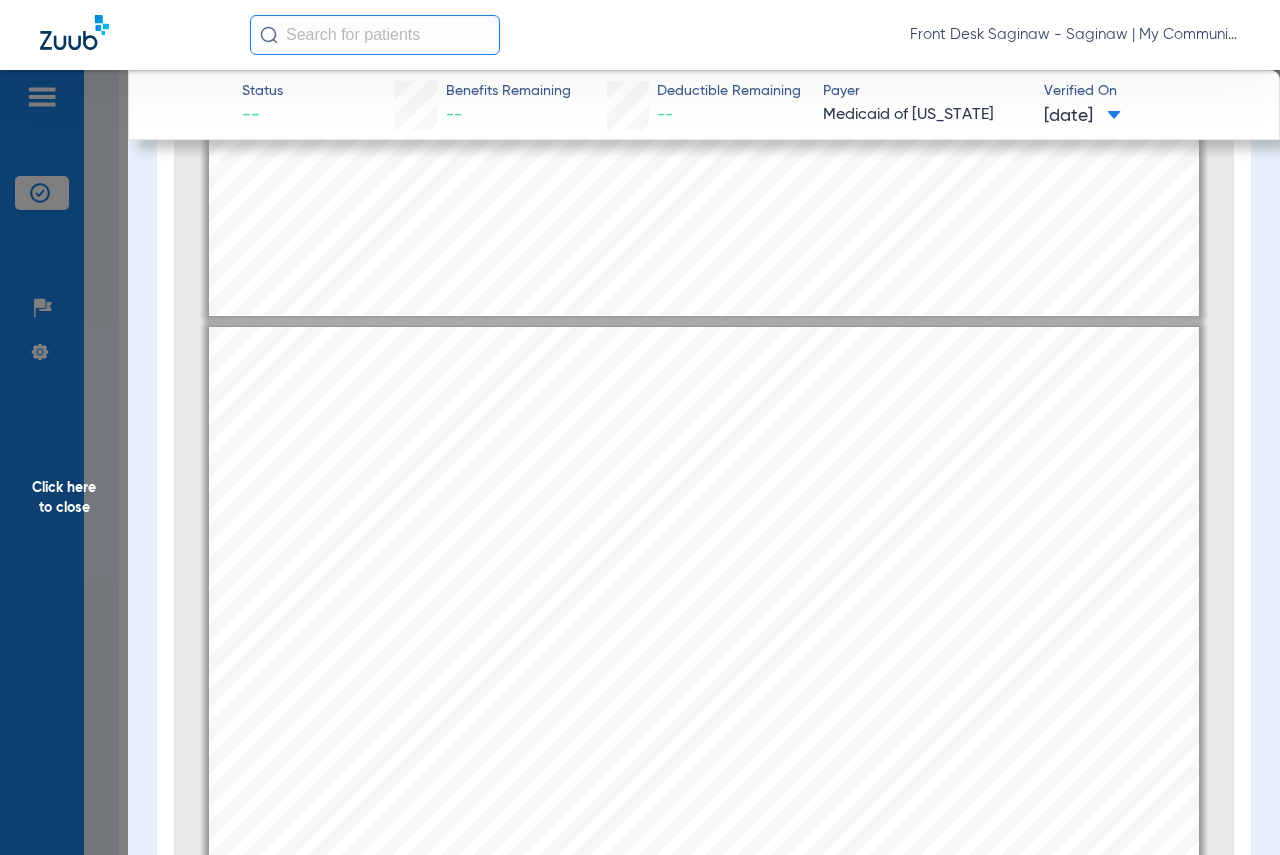 scroll, scrollTop: 1110, scrollLeft: 0, axis: vertical 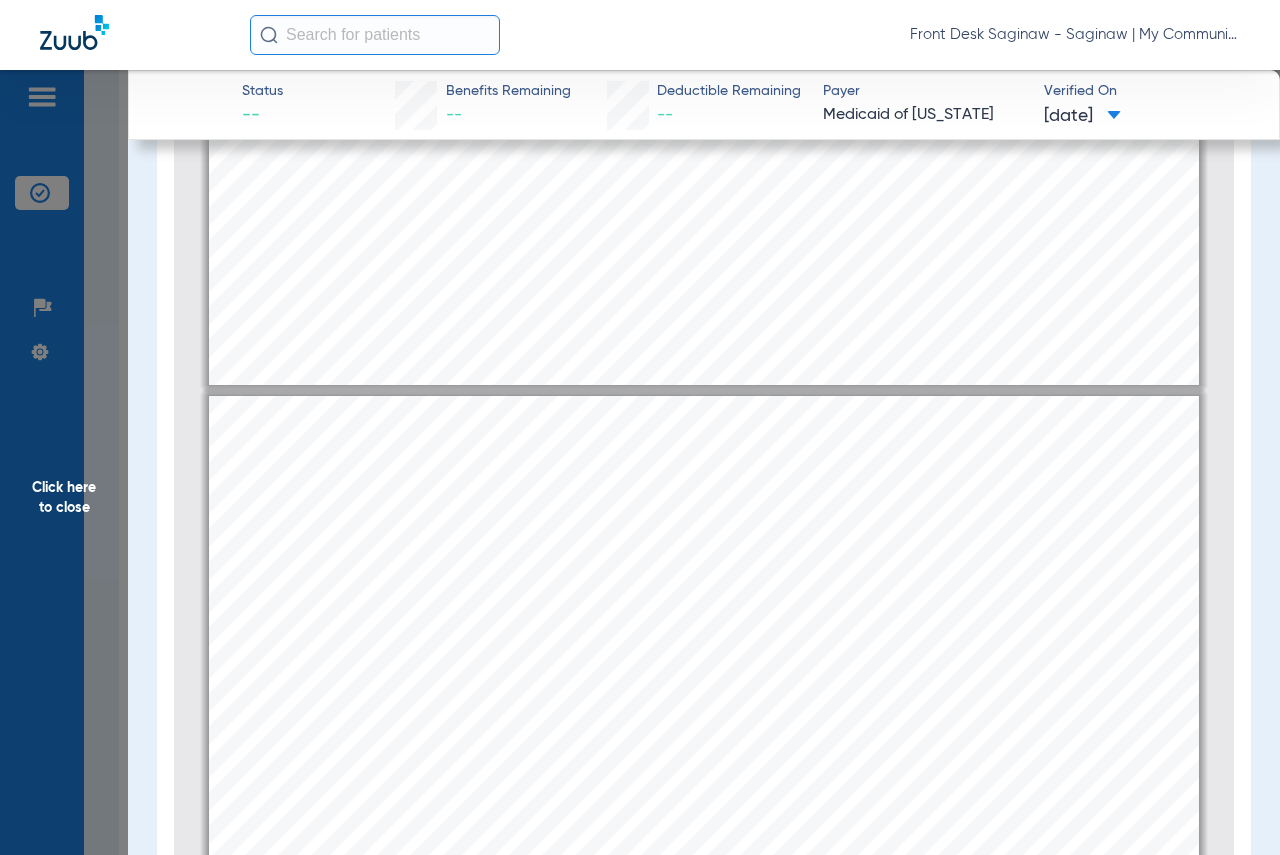 click on "[DATE]" 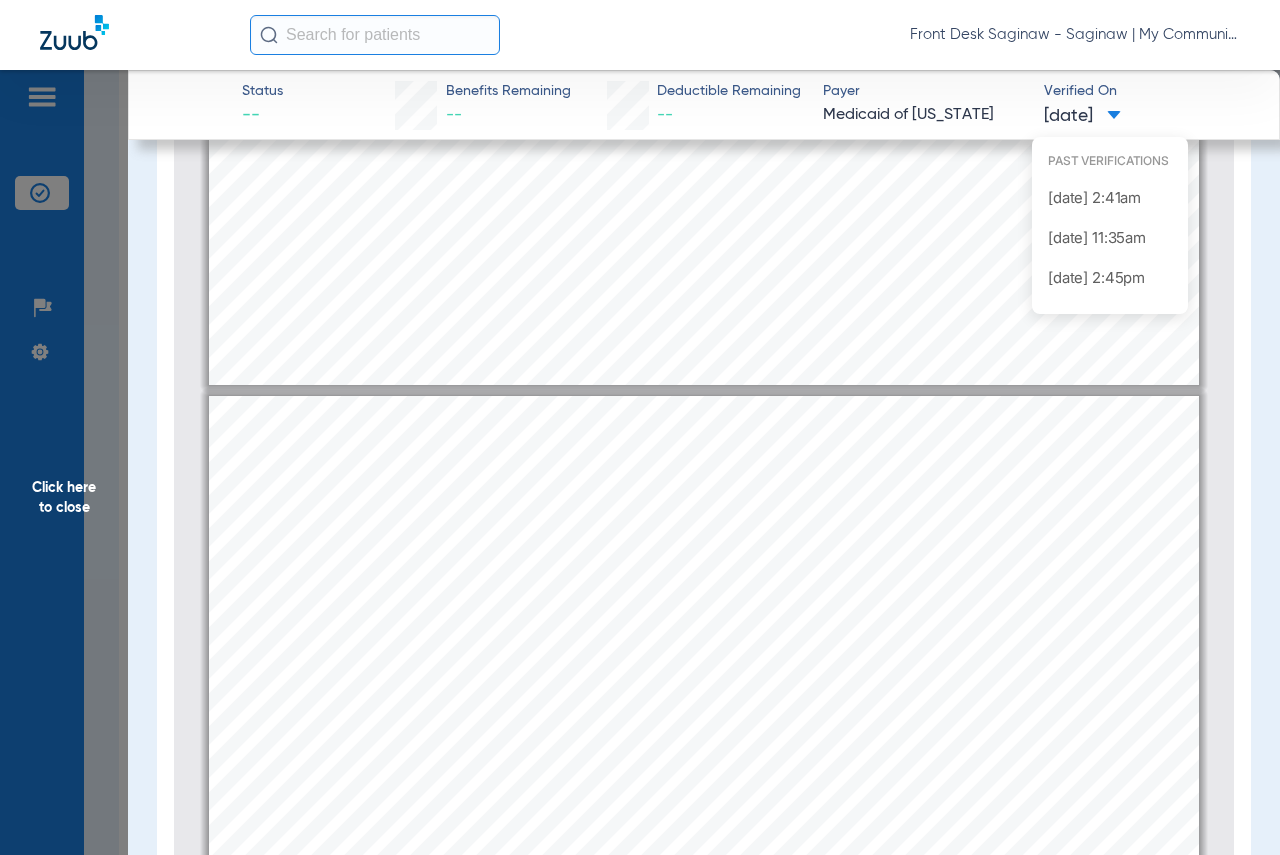 click at bounding box center (640, 427) 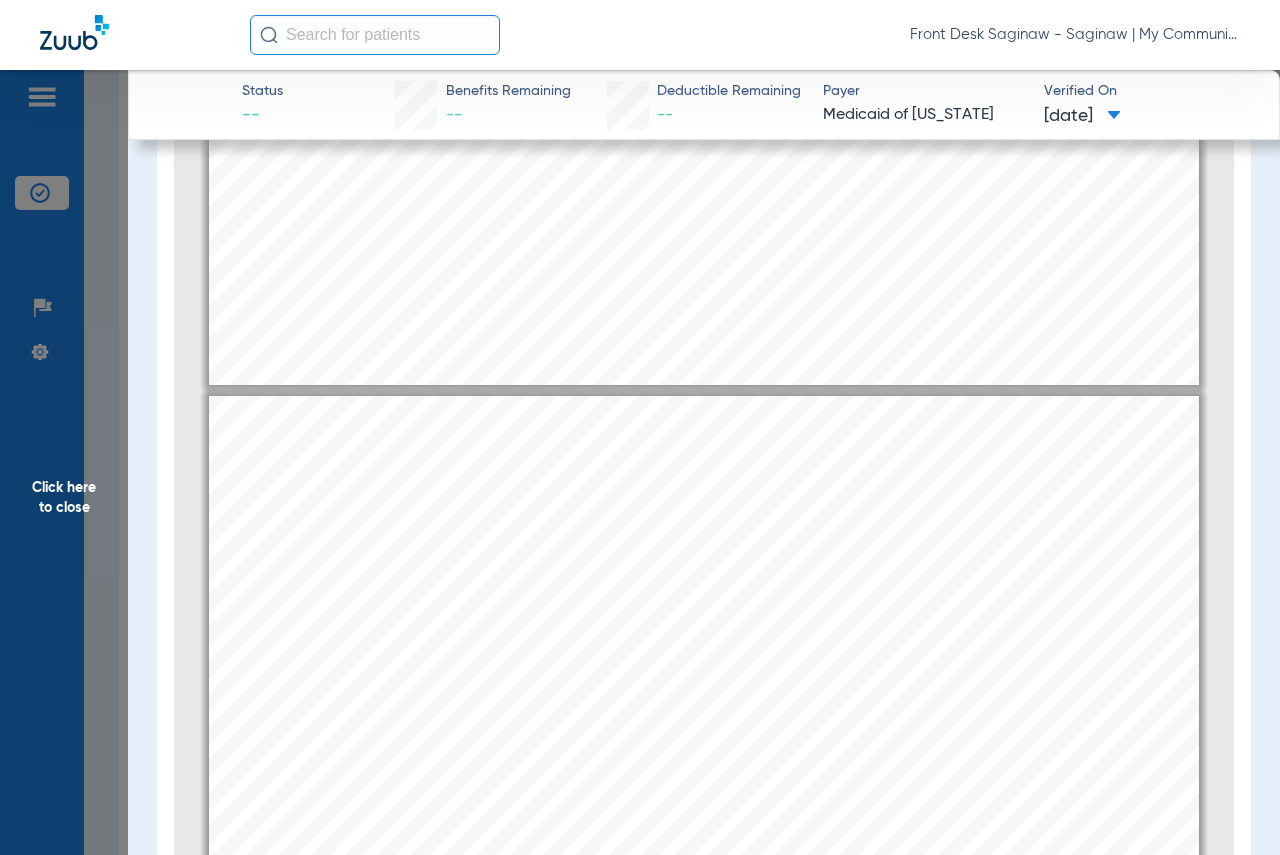 click on "Click here to close" 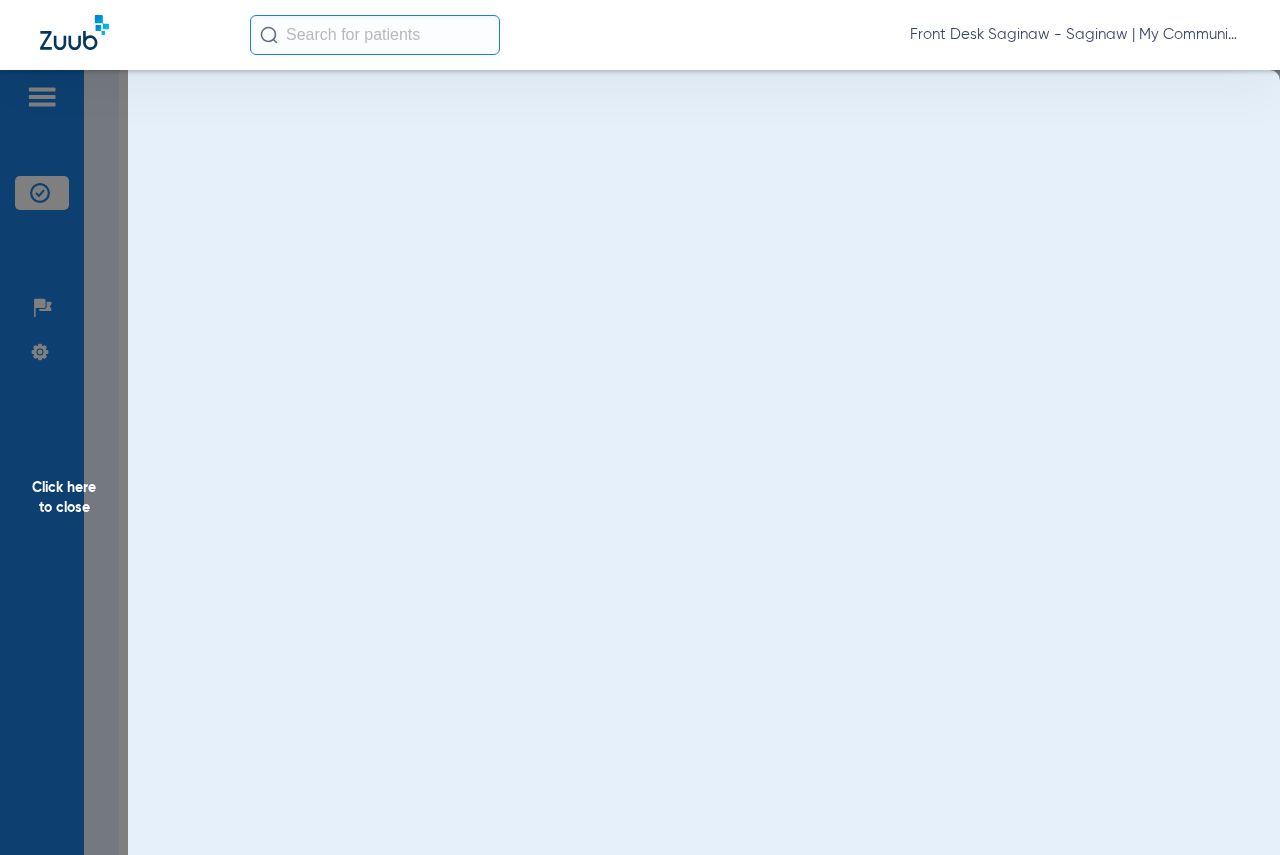 scroll, scrollTop: 0, scrollLeft: 0, axis: both 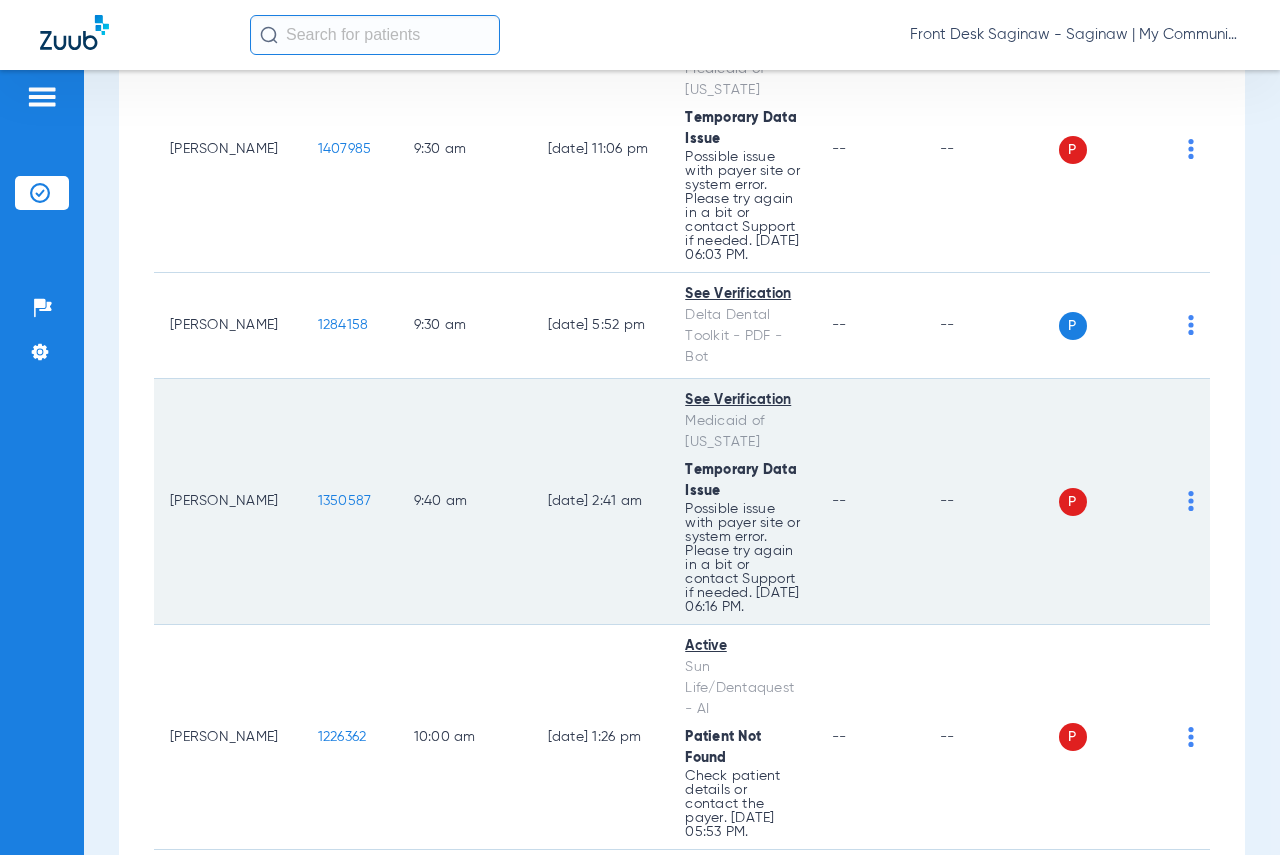 click on "P S" 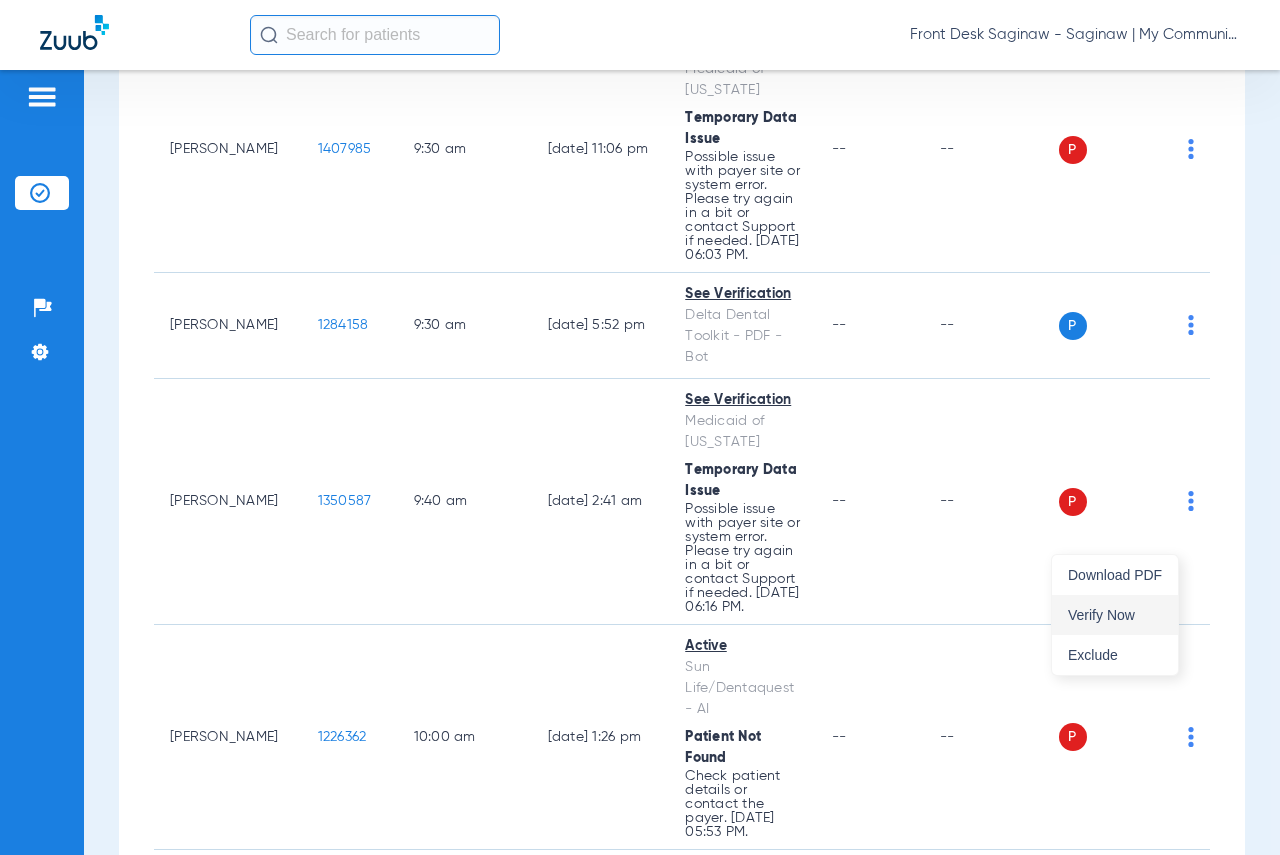 click on "Verify Now" at bounding box center (1115, 615) 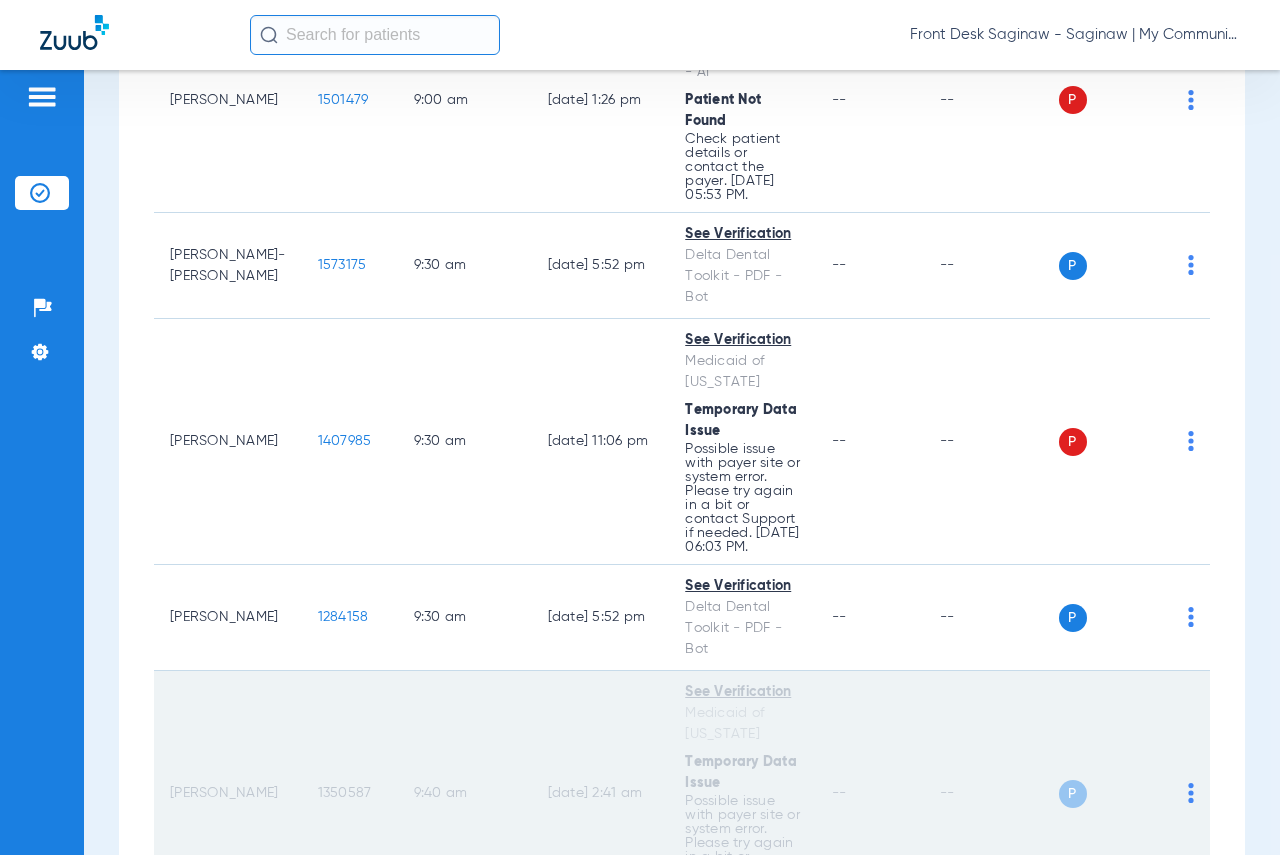 scroll, scrollTop: 1100, scrollLeft: 0, axis: vertical 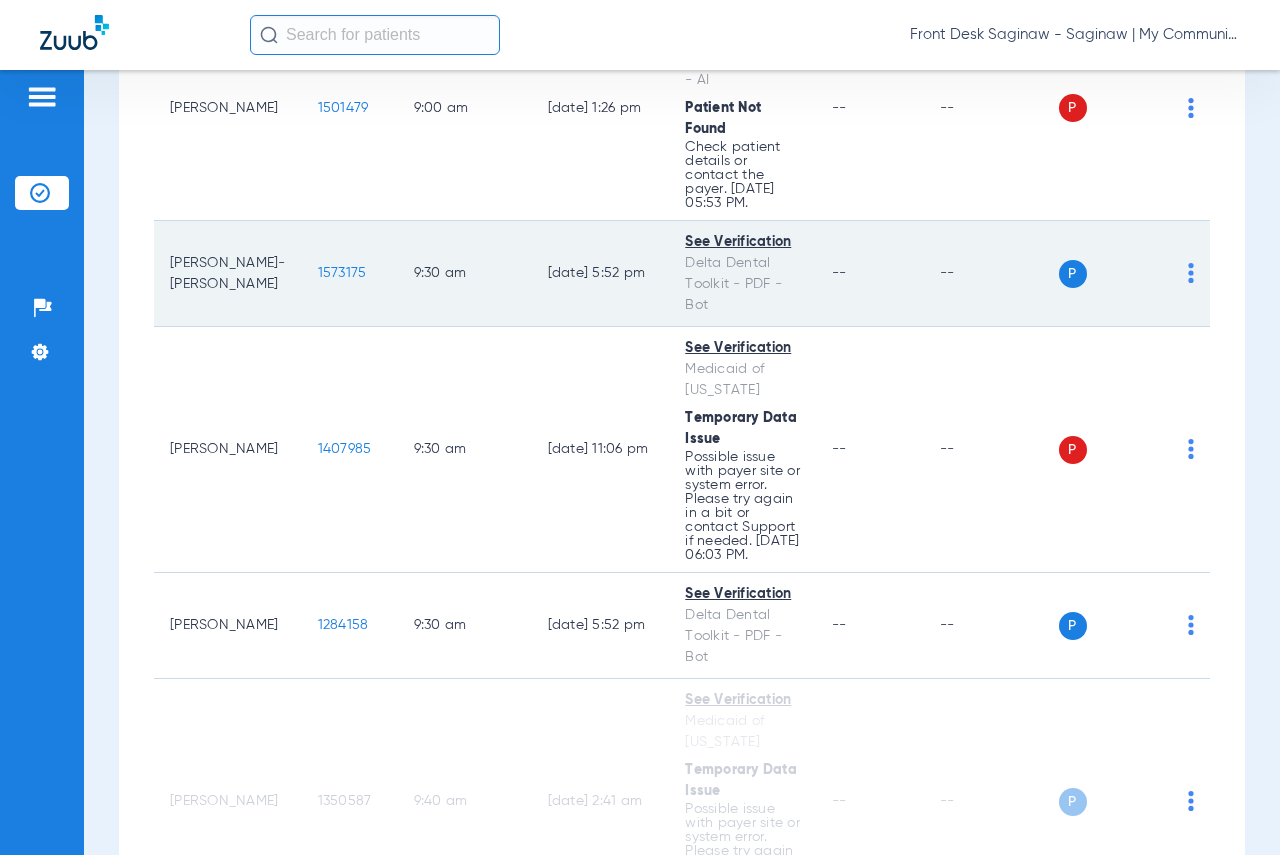 click on "1573175" 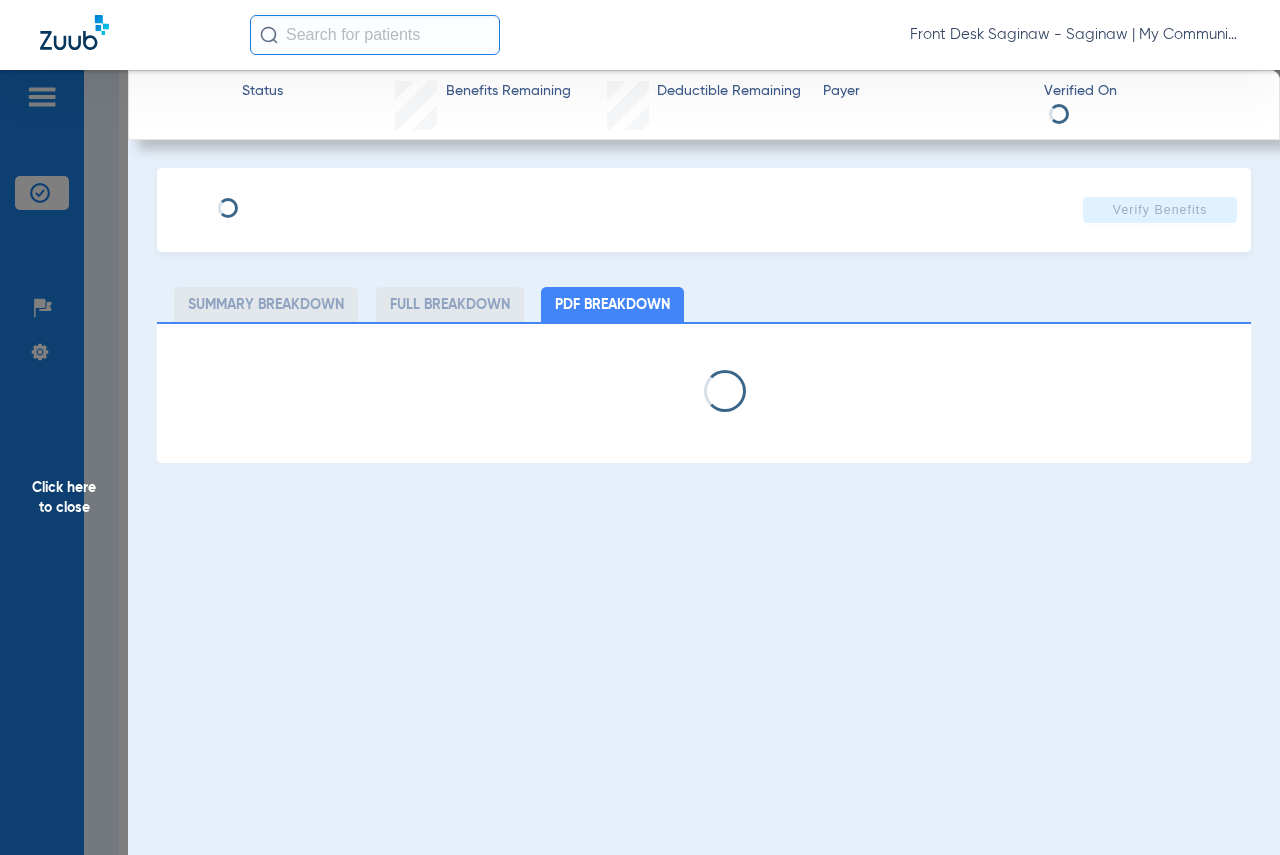 select on "page-width" 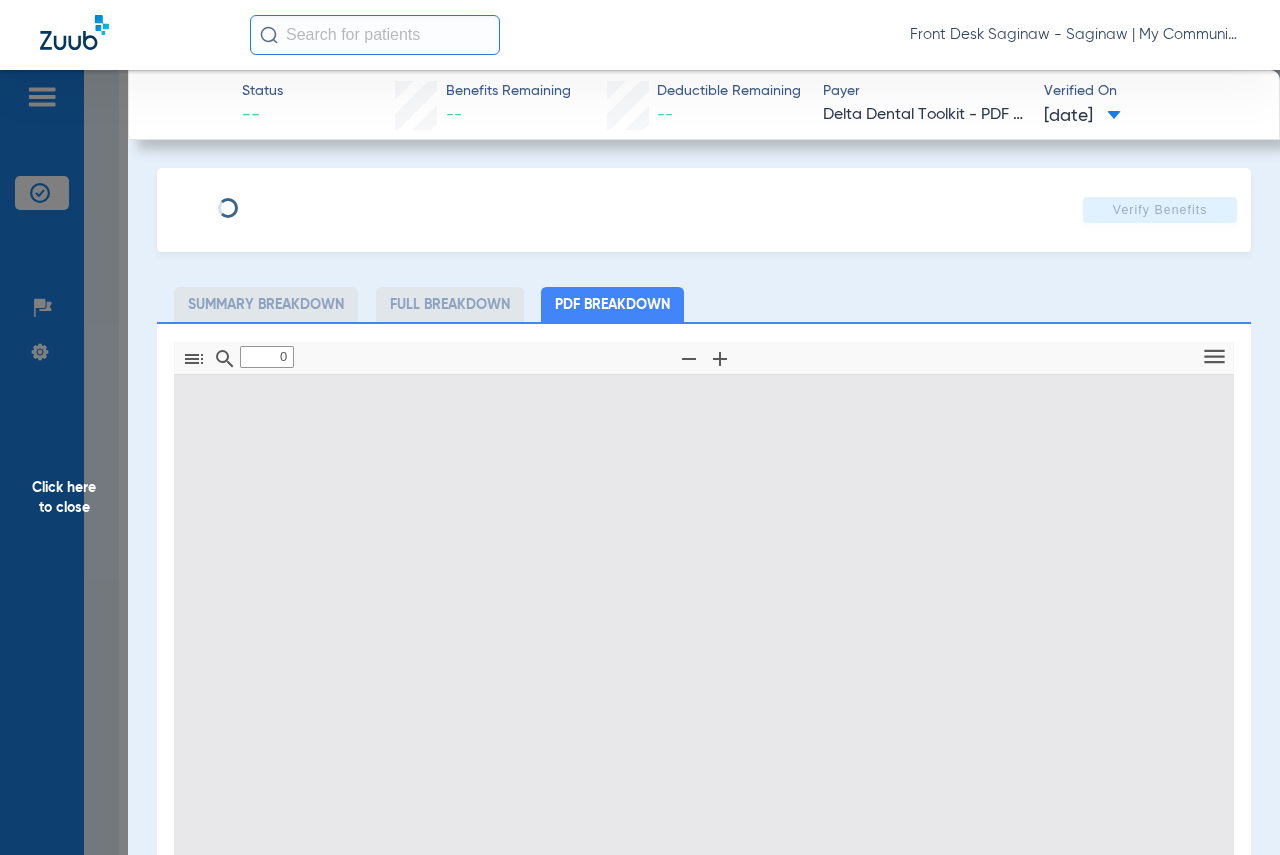 type on "1" 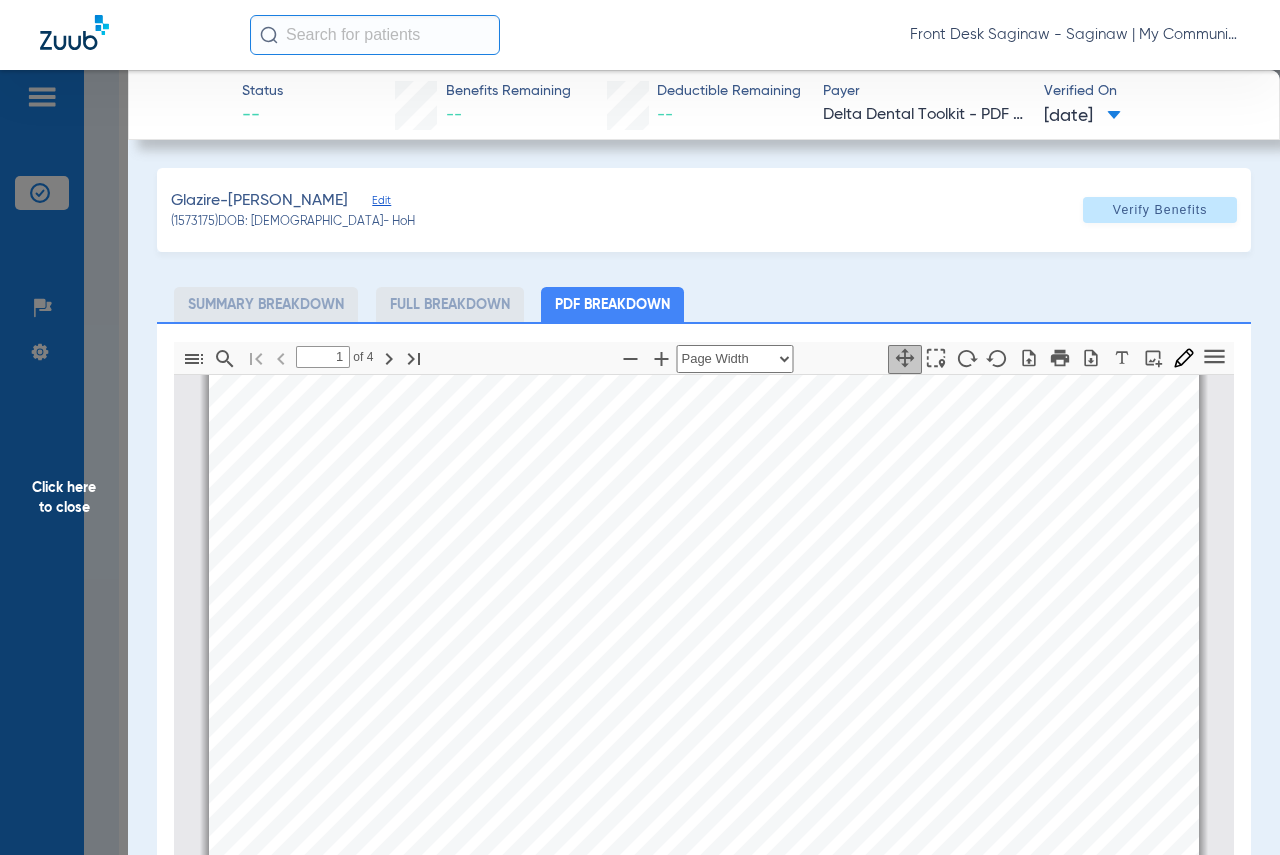 scroll, scrollTop: 310, scrollLeft: 0, axis: vertical 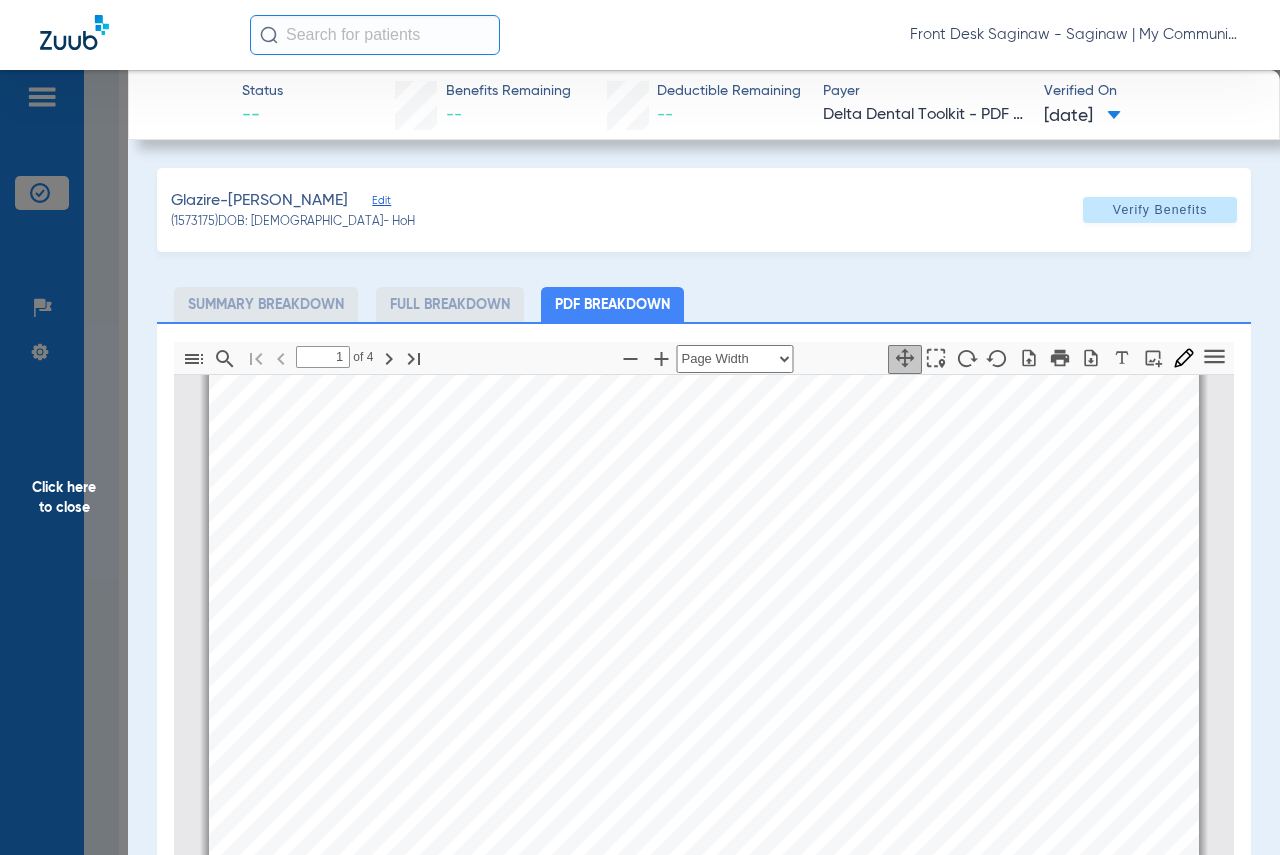 click on "Click here to close" 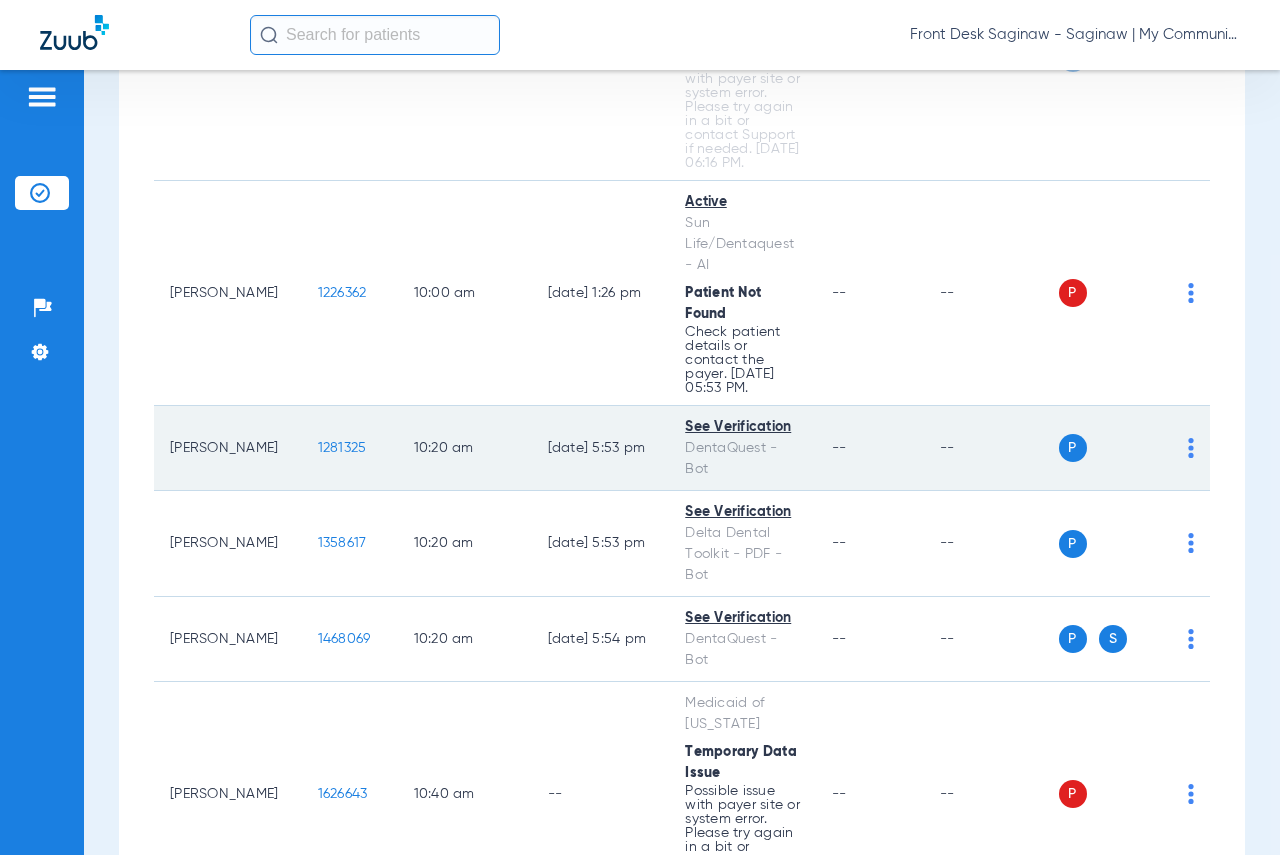 scroll, scrollTop: 1900, scrollLeft: 0, axis: vertical 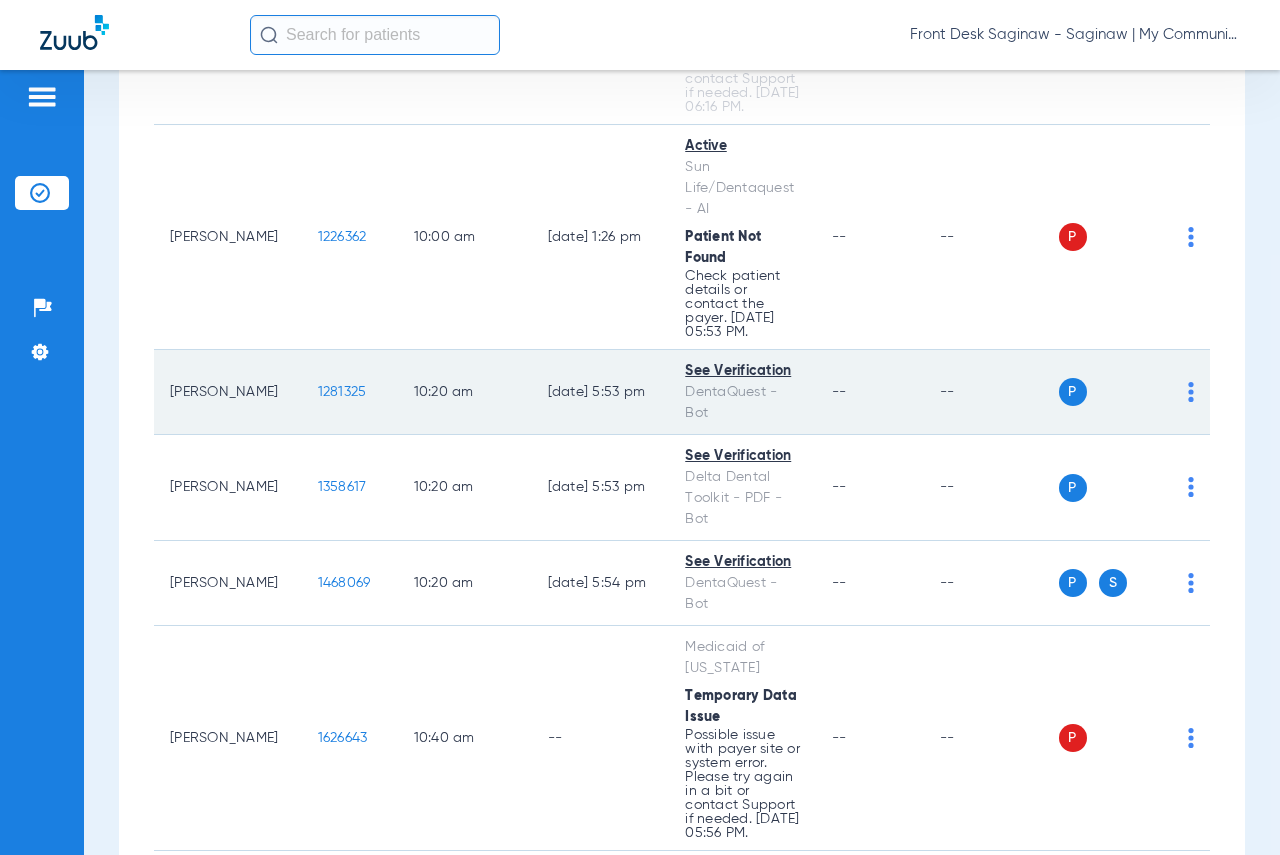 click on "1281325" 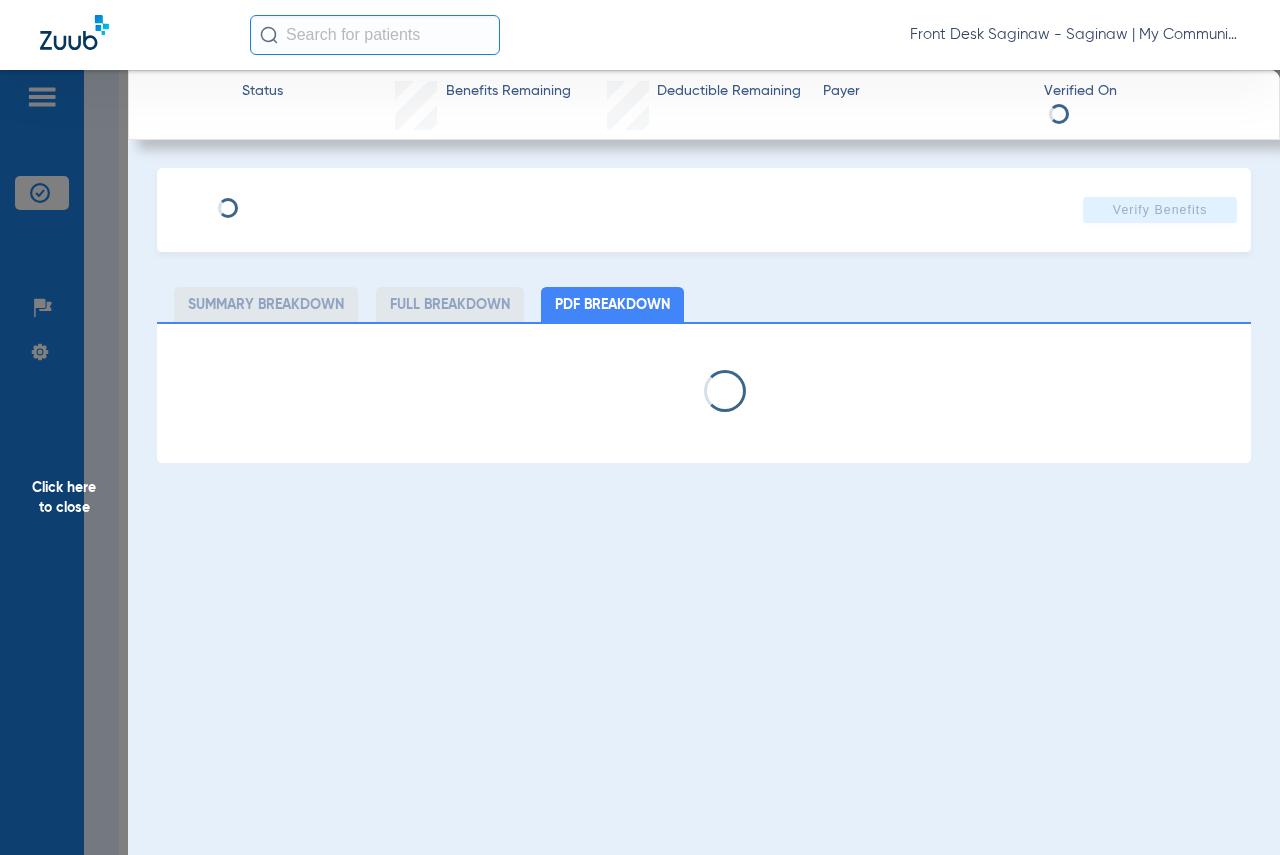 select on "page-width" 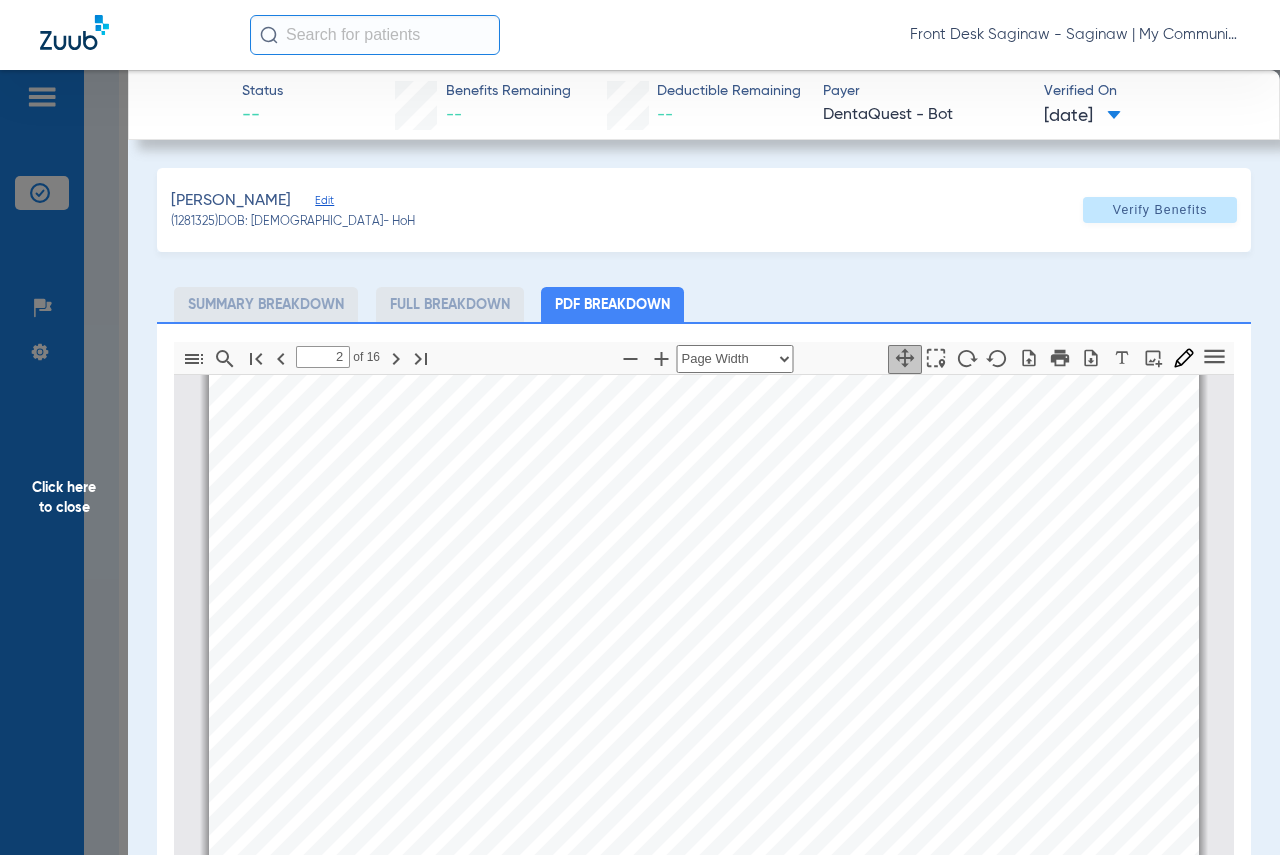 scroll, scrollTop: 800, scrollLeft: 0, axis: vertical 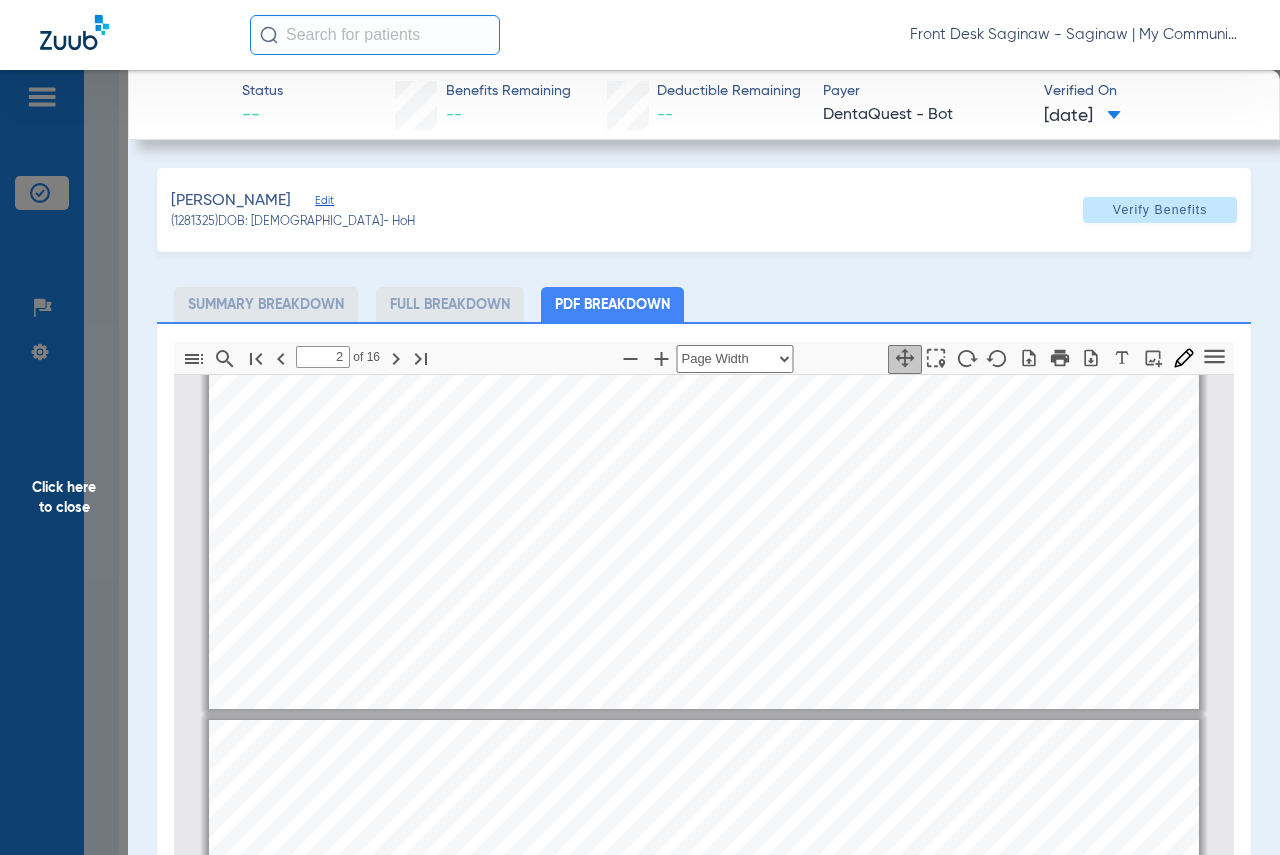 type on "1" 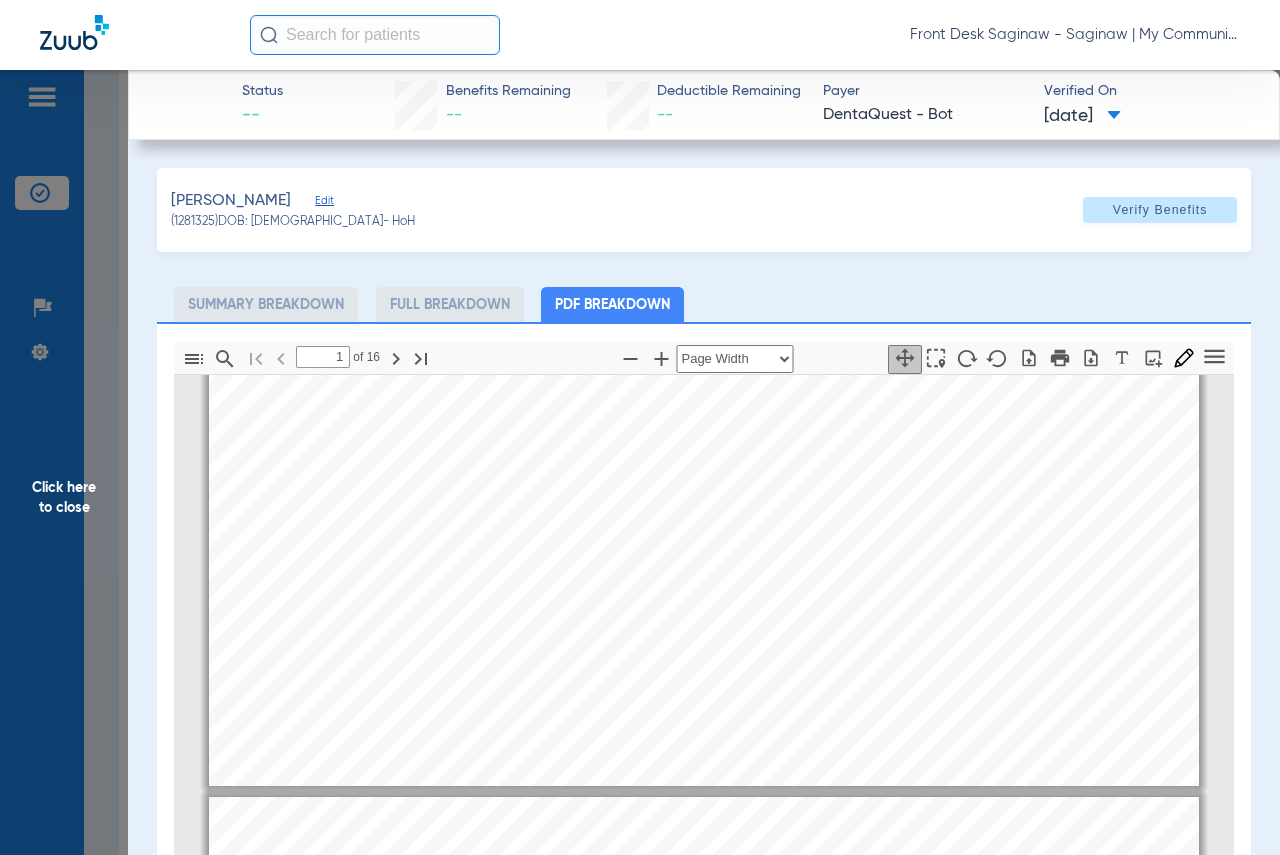 scroll, scrollTop: 0, scrollLeft: 0, axis: both 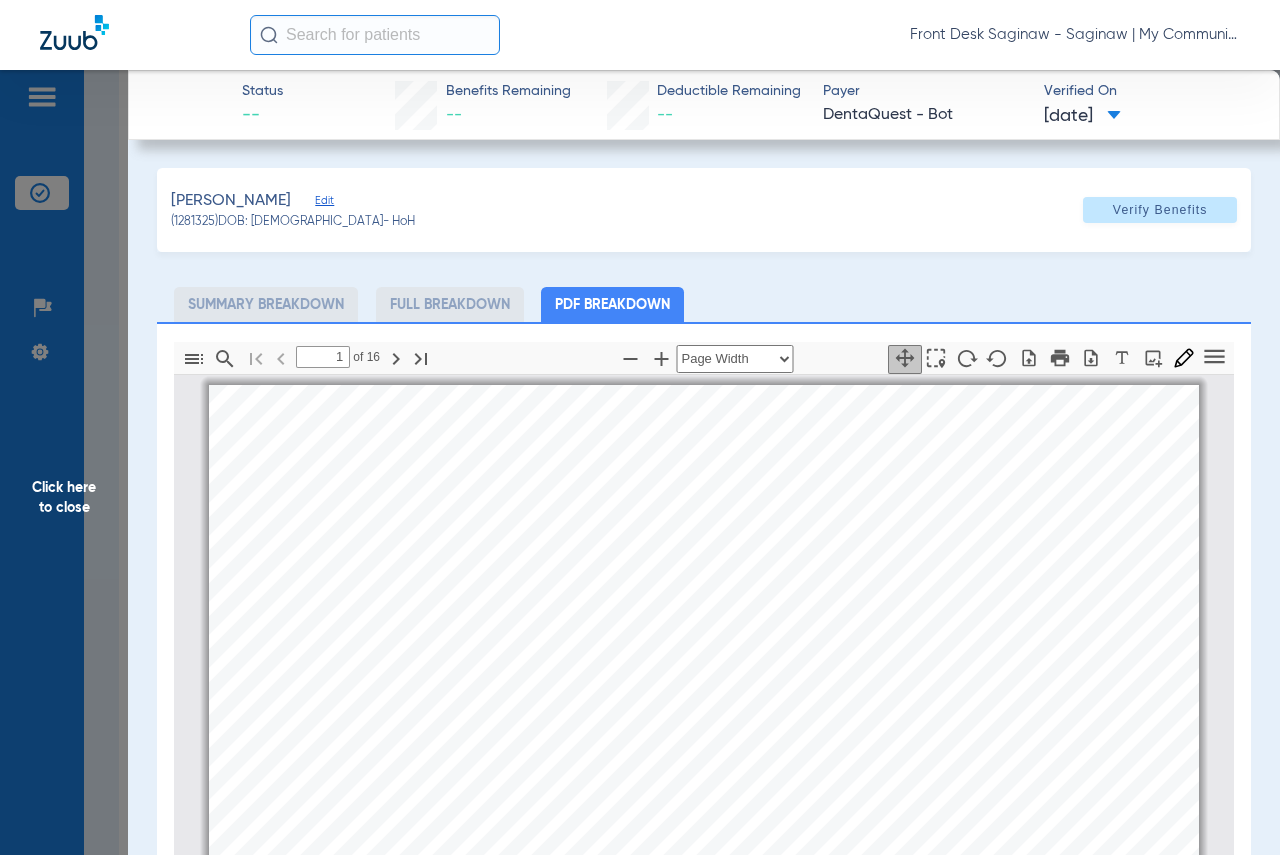 click on "Click here to close" 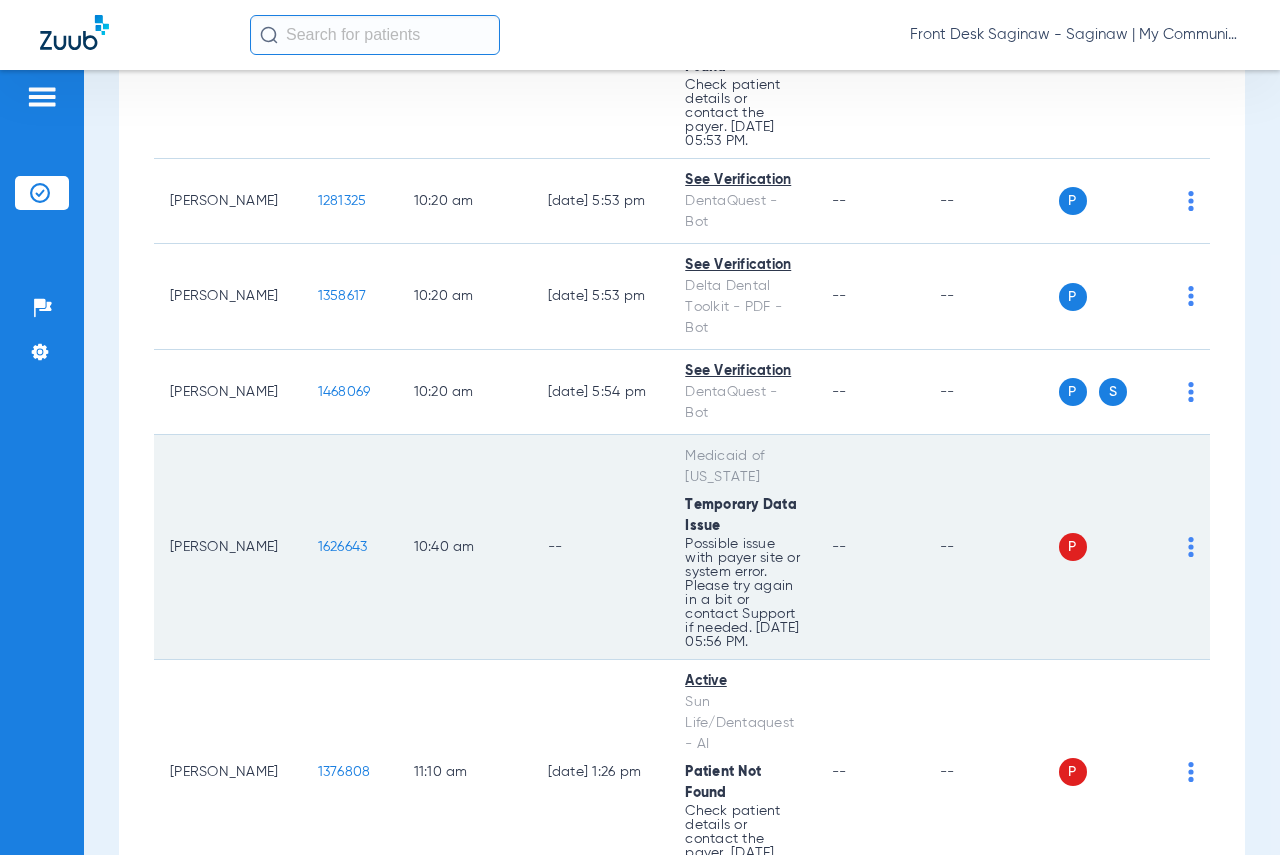 scroll, scrollTop: 2000, scrollLeft: 0, axis: vertical 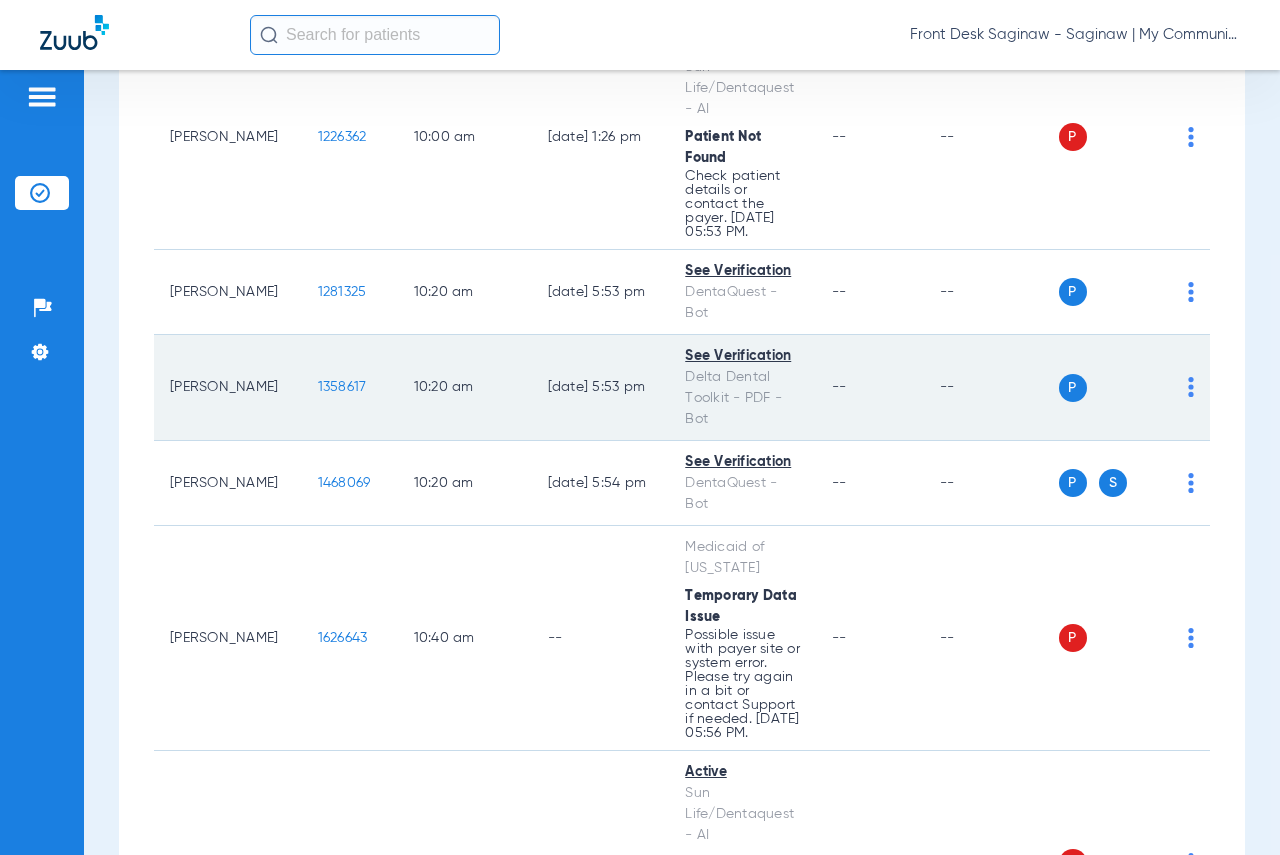 click on "1358617" 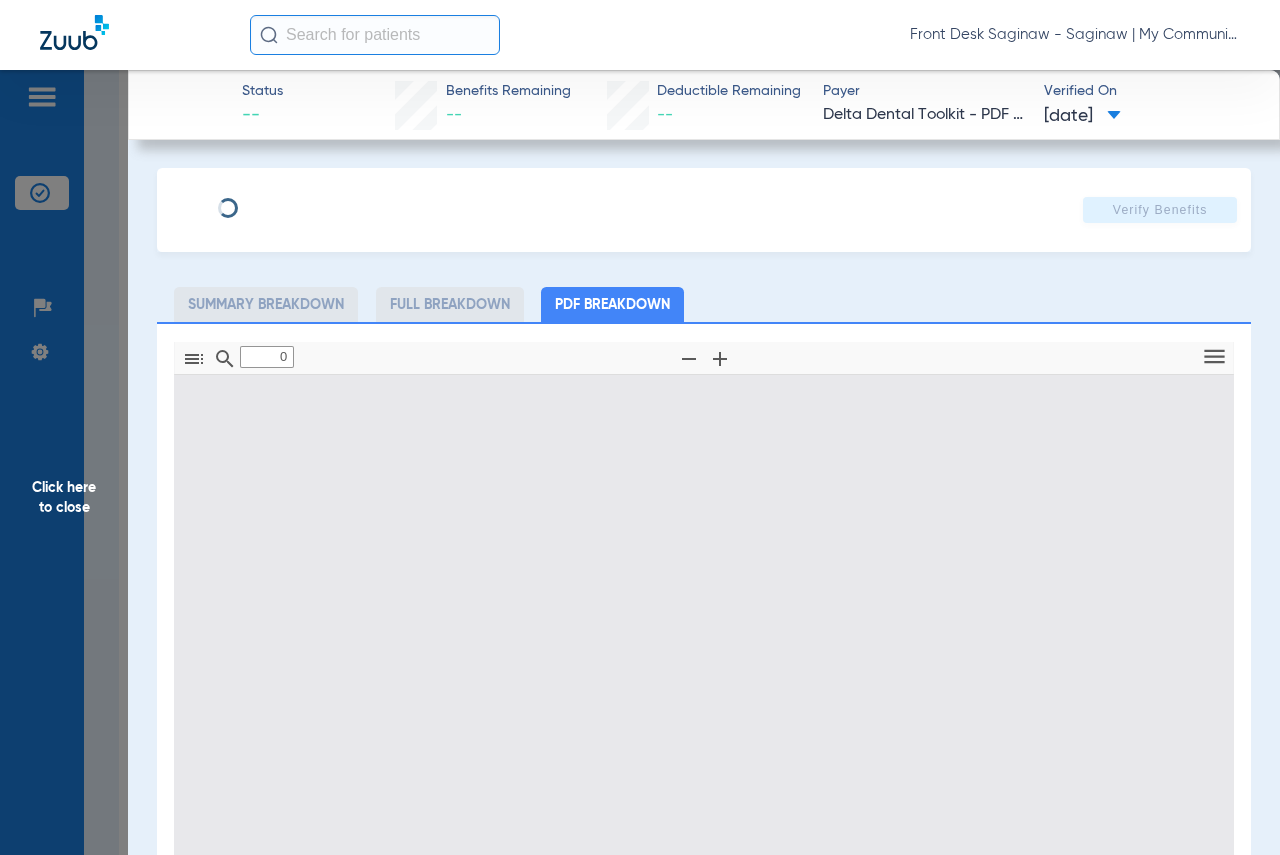 type on "1" 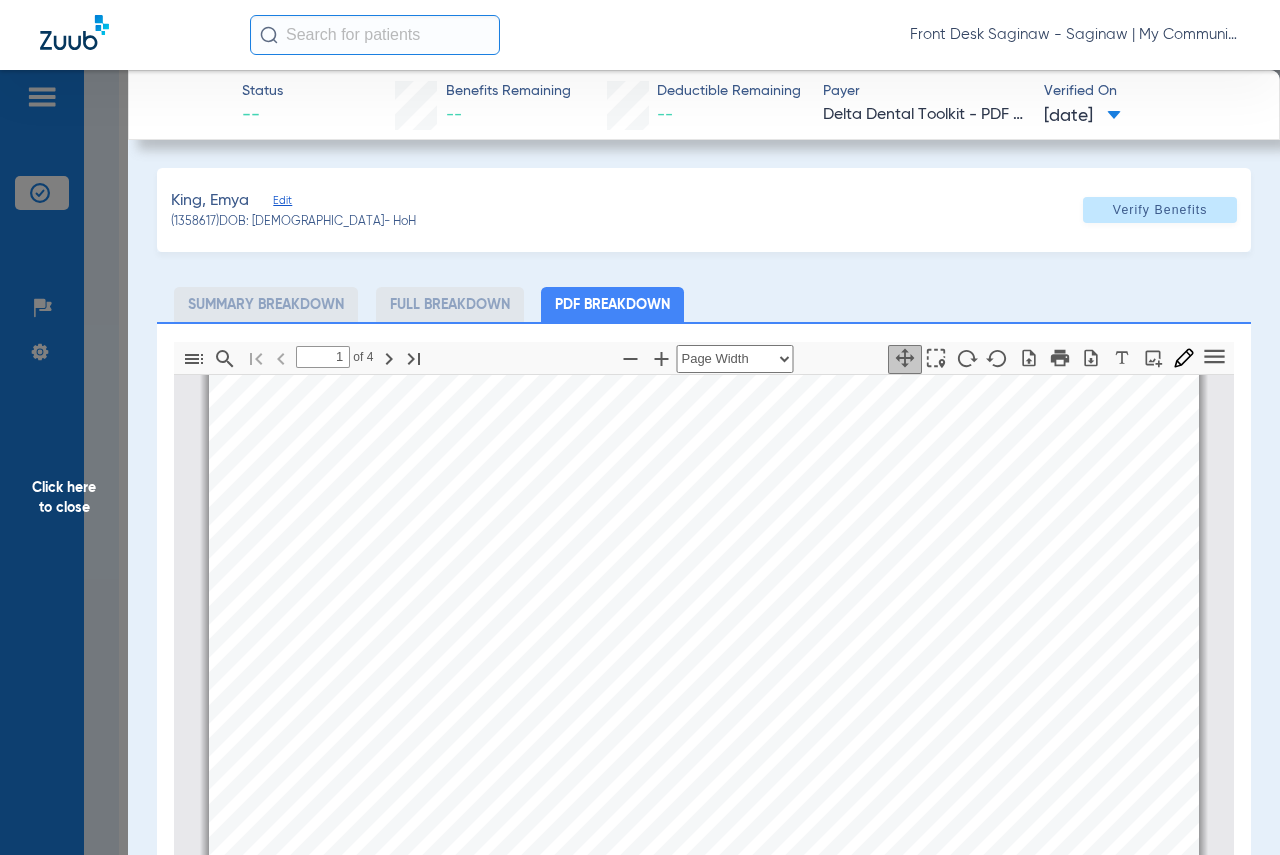 scroll, scrollTop: 210, scrollLeft: 0, axis: vertical 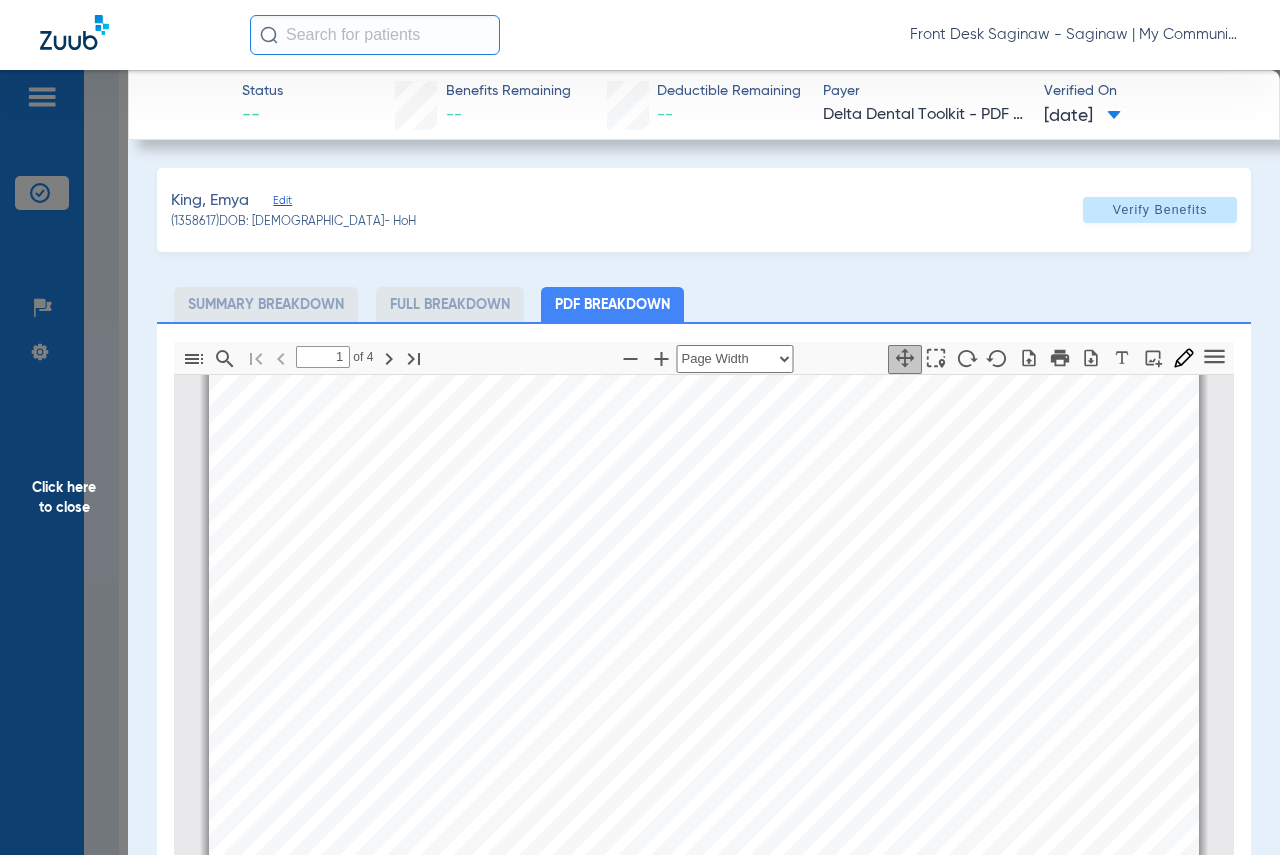 drag, startPoint x: 11, startPoint y: 478, endPoint x: 159, endPoint y: 478, distance: 148 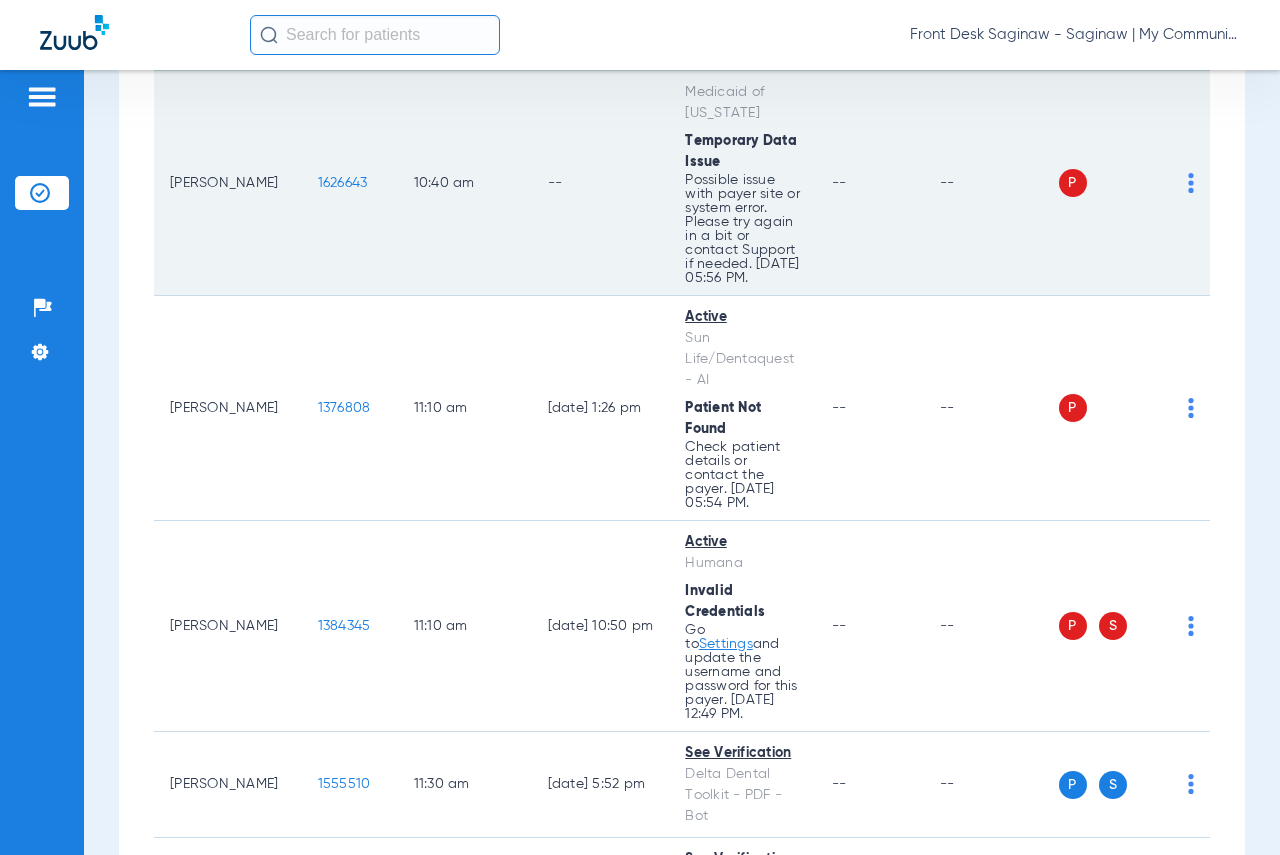 scroll, scrollTop: 2500, scrollLeft: 0, axis: vertical 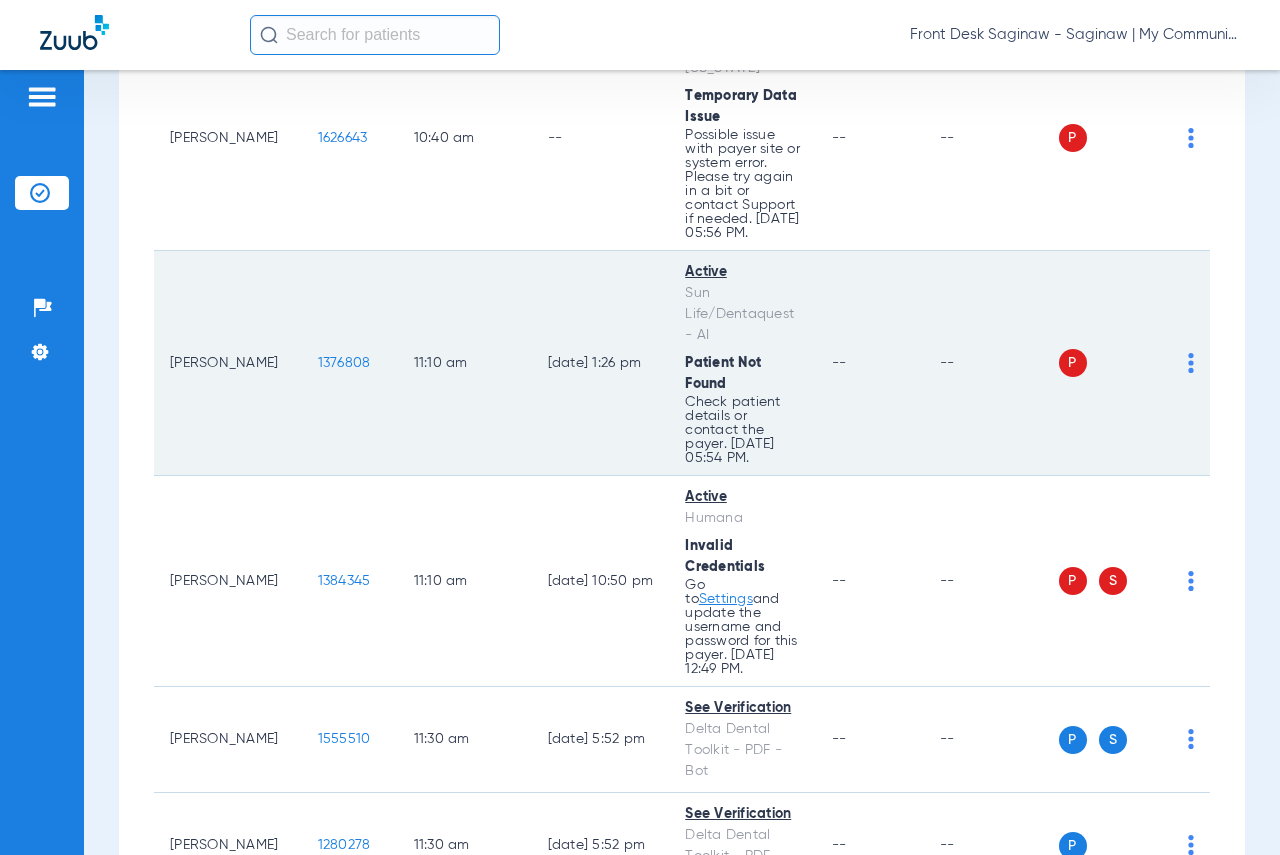 click on "1376808" 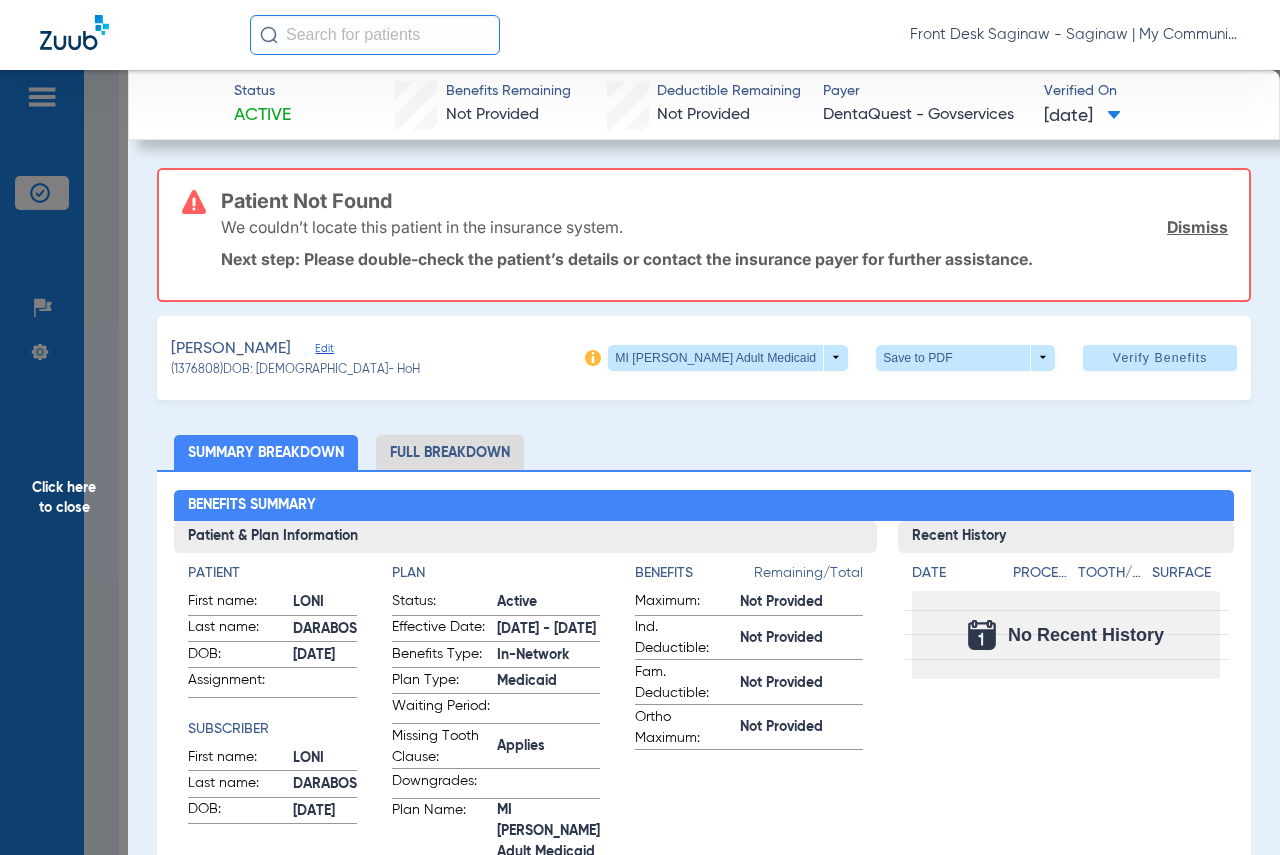 click on "Click here to close" 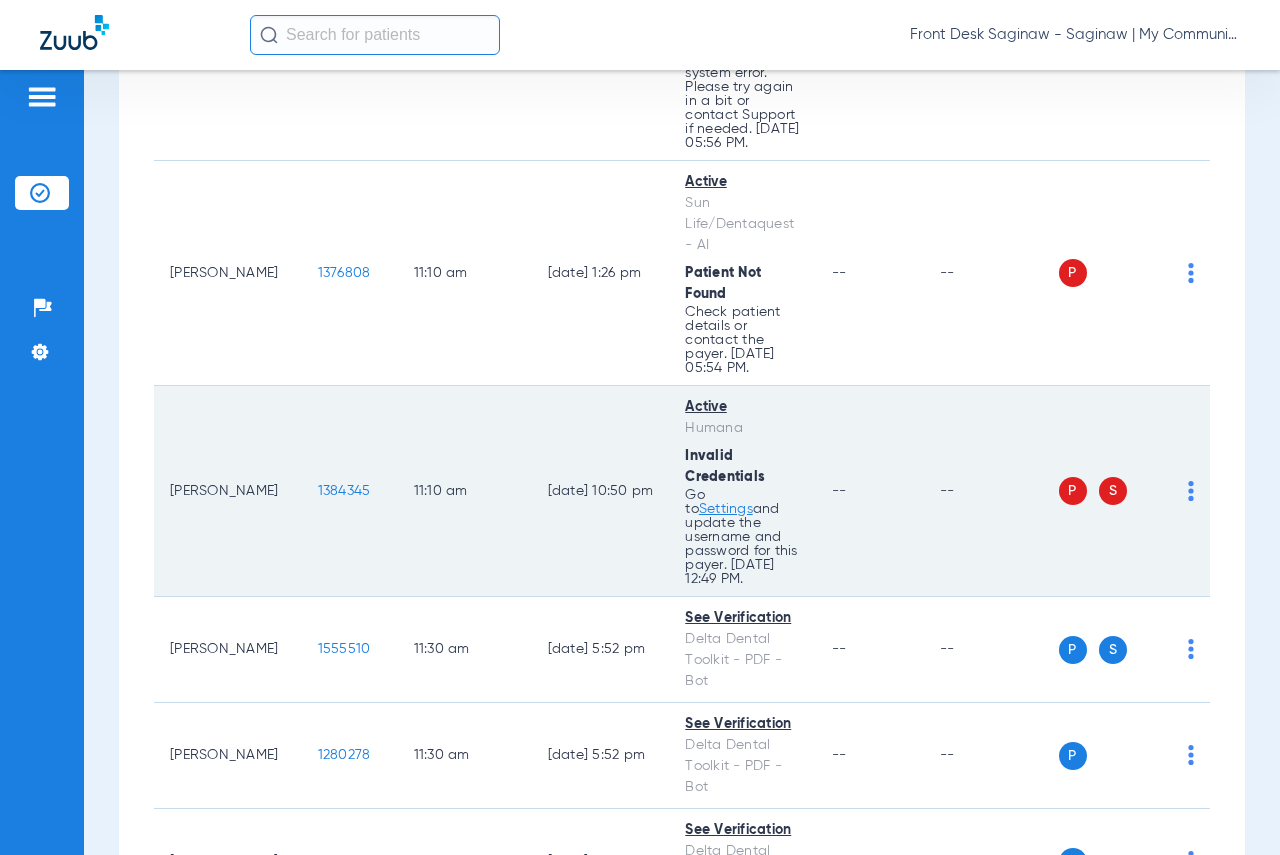 scroll, scrollTop: 2800, scrollLeft: 0, axis: vertical 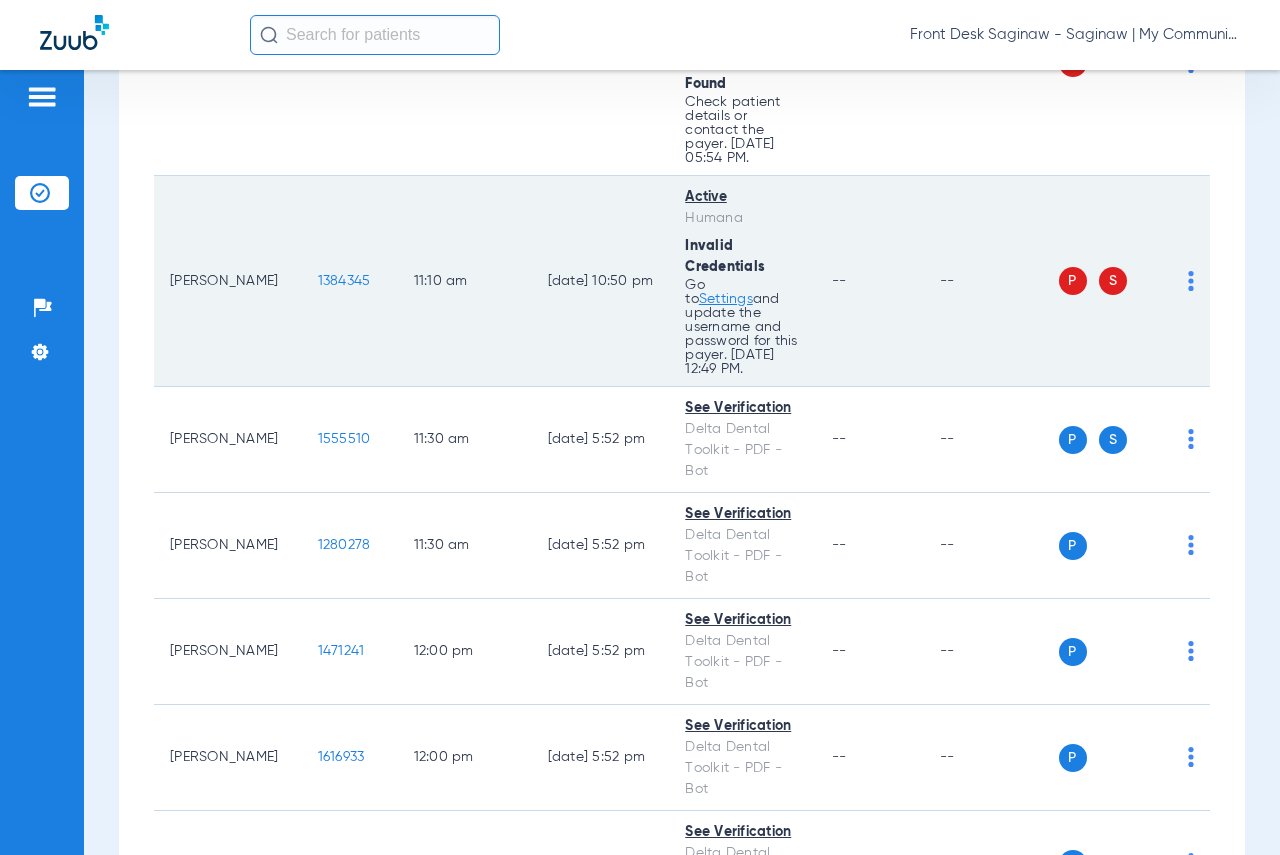 click on "1384345" 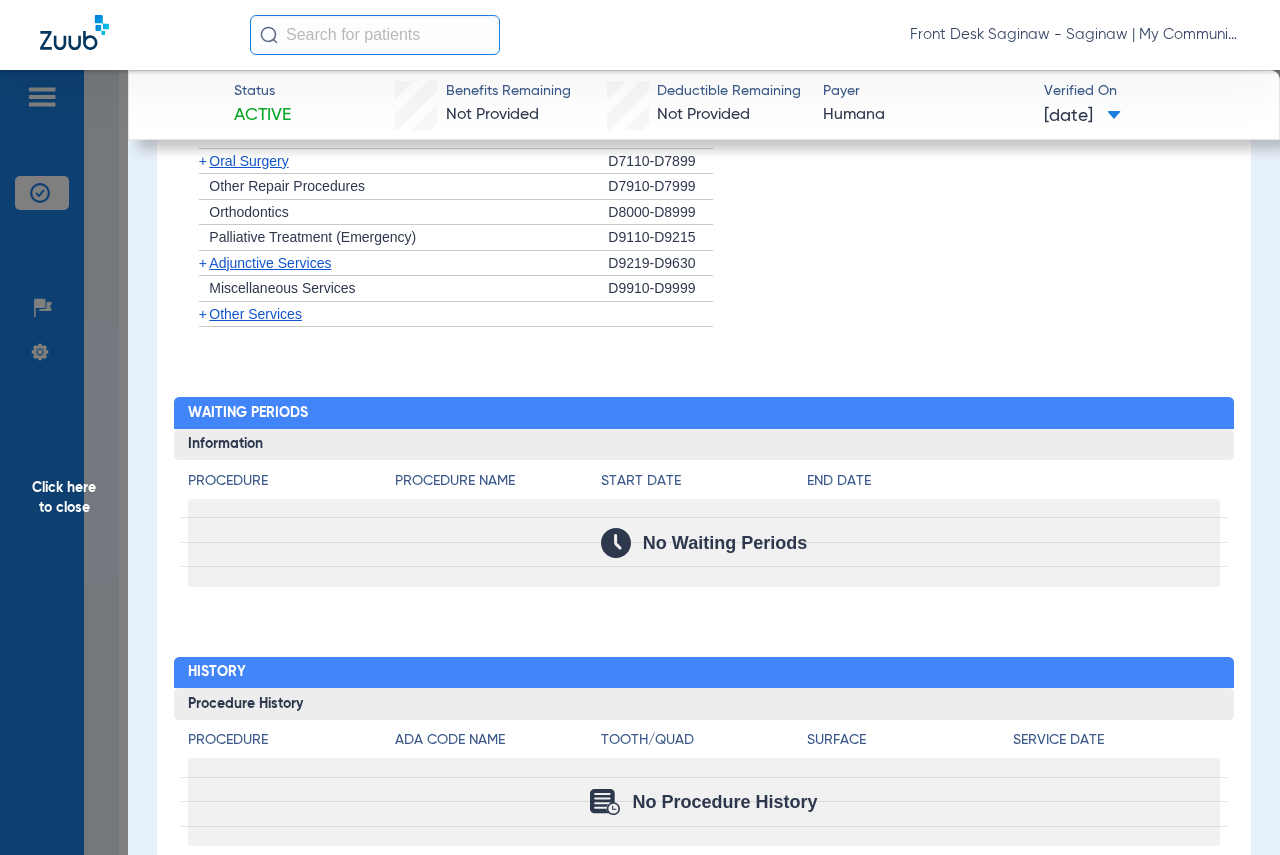 scroll, scrollTop: 1931, scrollLeft: 0, axis: vertical 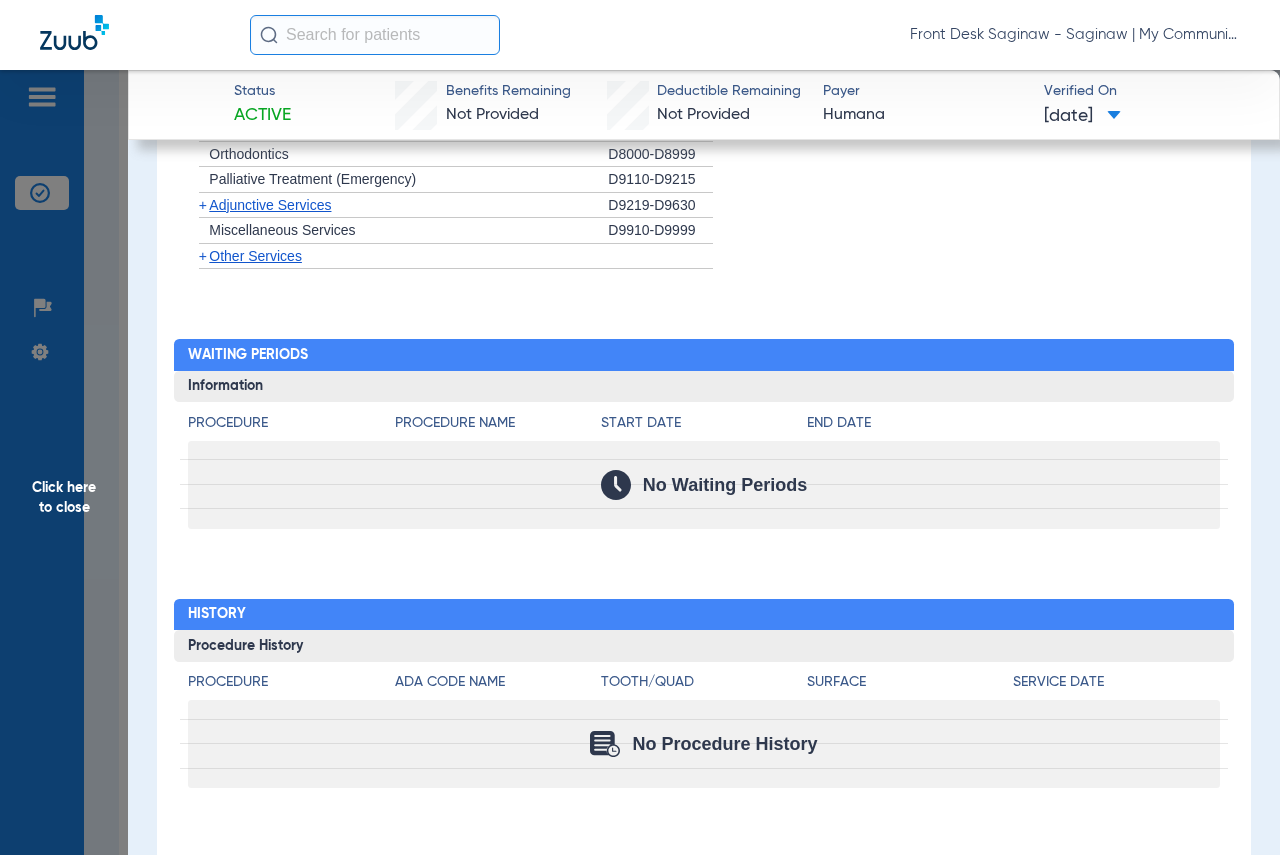 click on "Click here to close" 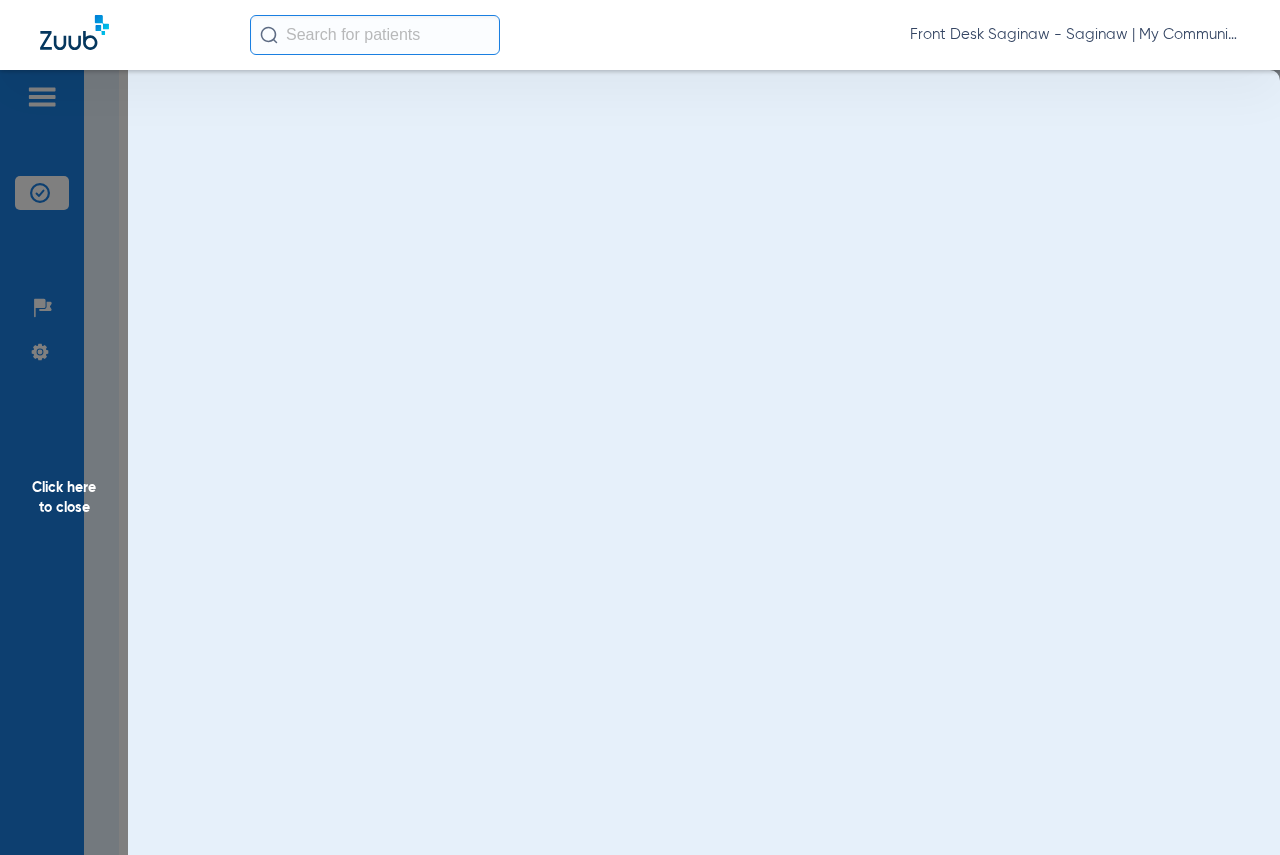 scroll, scrollTop: 0, scrollLeft: 0, axis: both 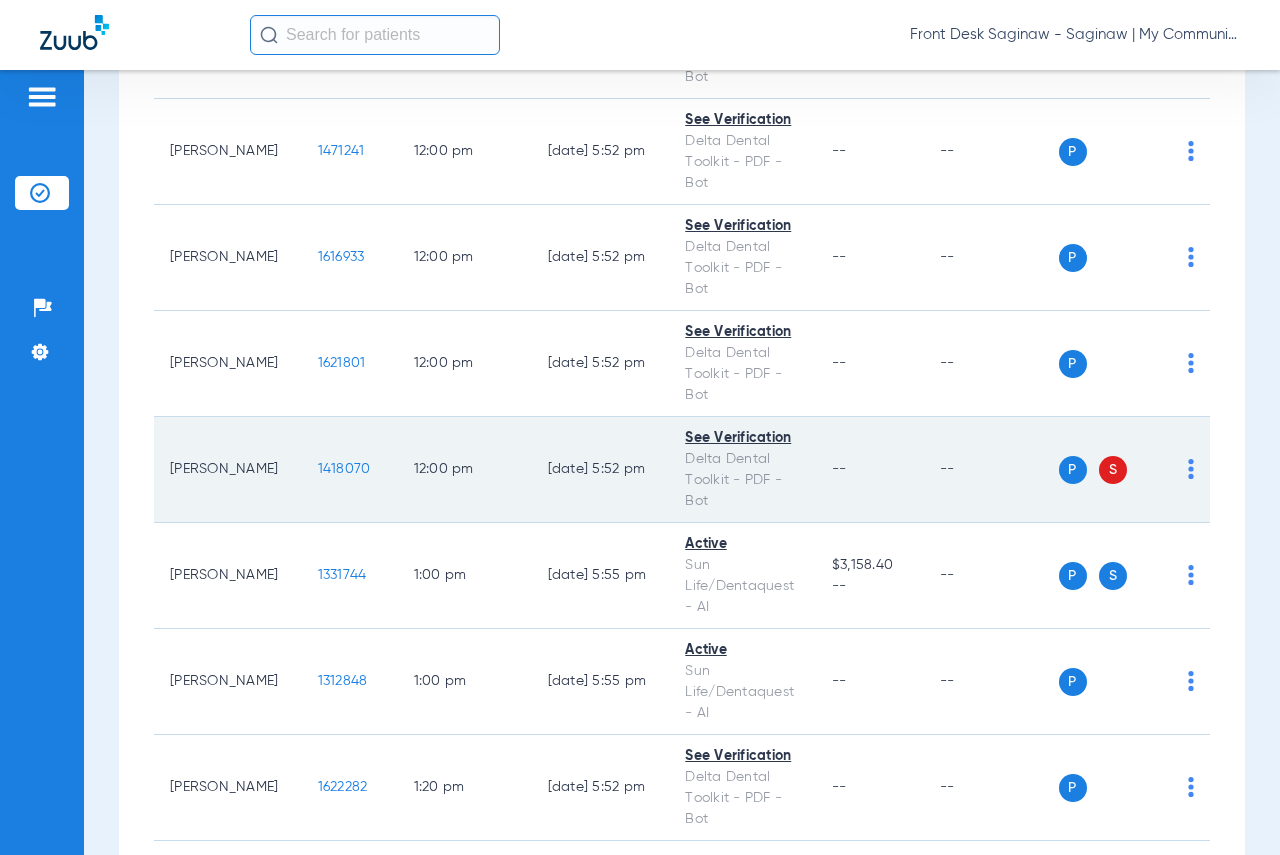 click on "1418070" 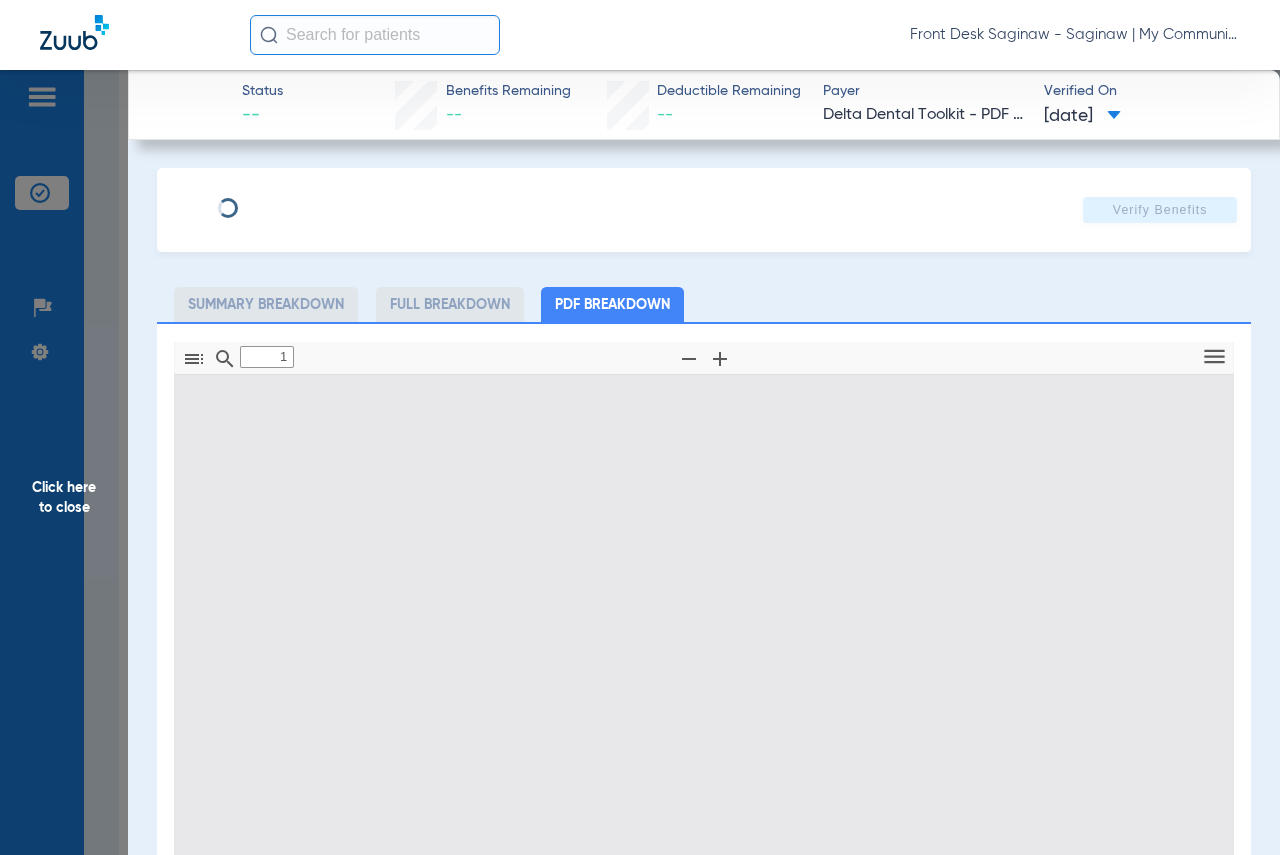scroll, scrollTop: 10, scrollLeft: 0, axis: vertical 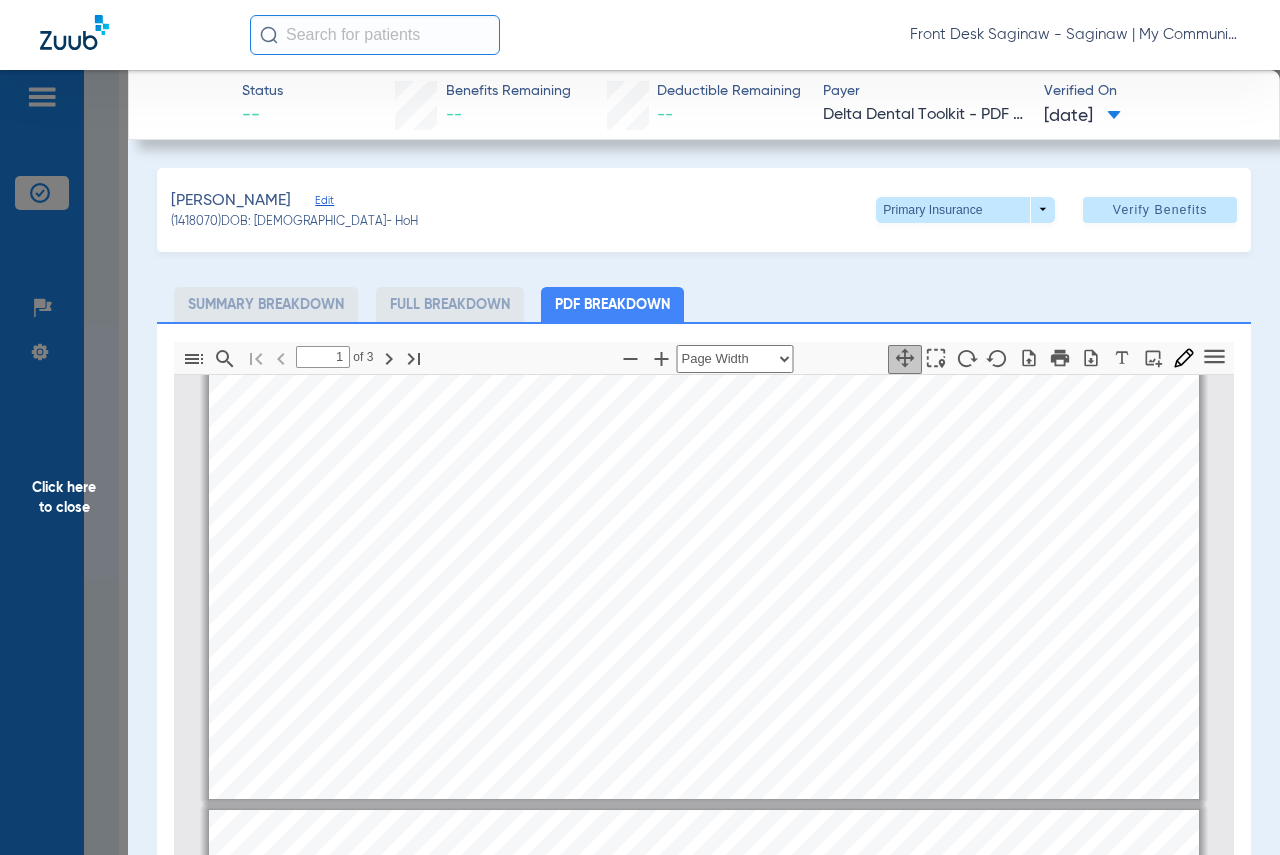 type on "2" 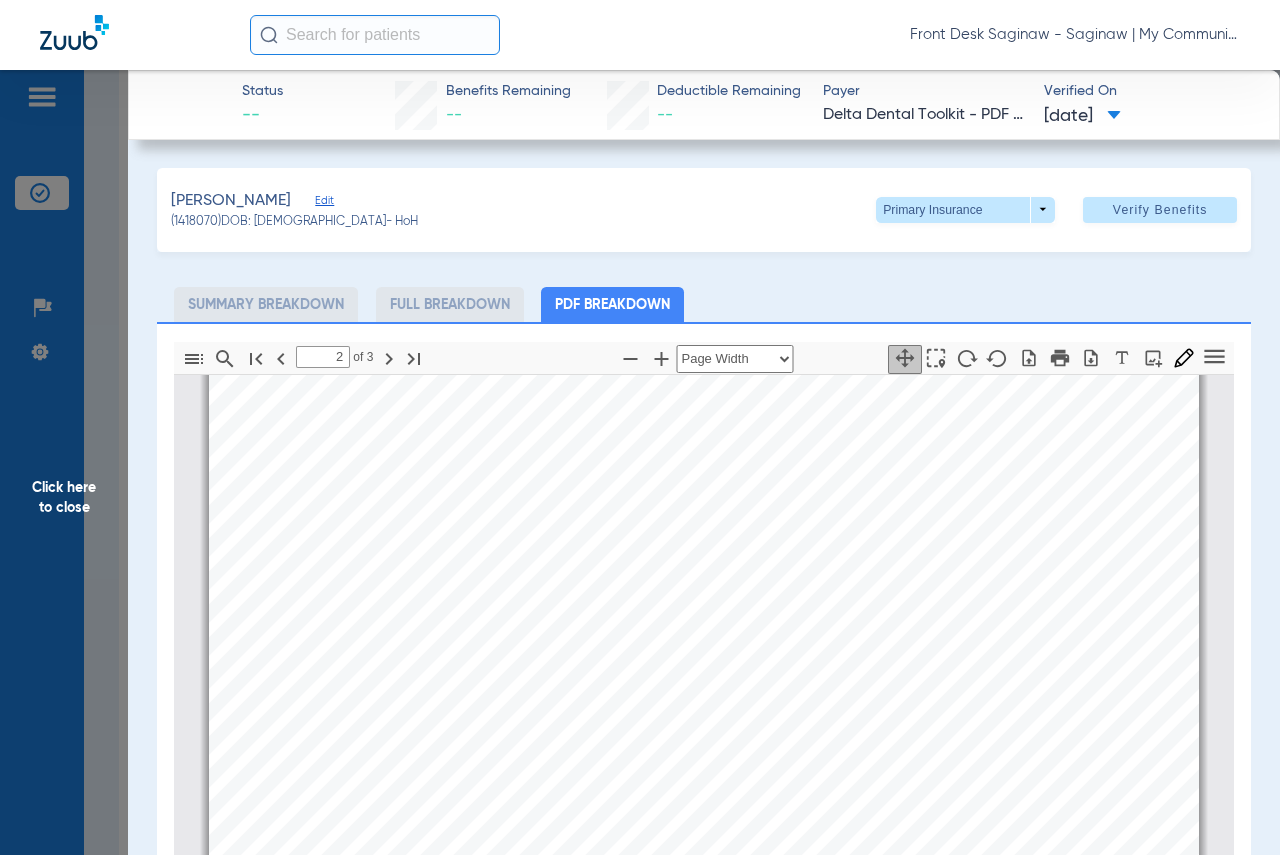 scroll, scrollTop: 1910, scrollLeft: 0, axis: vertical 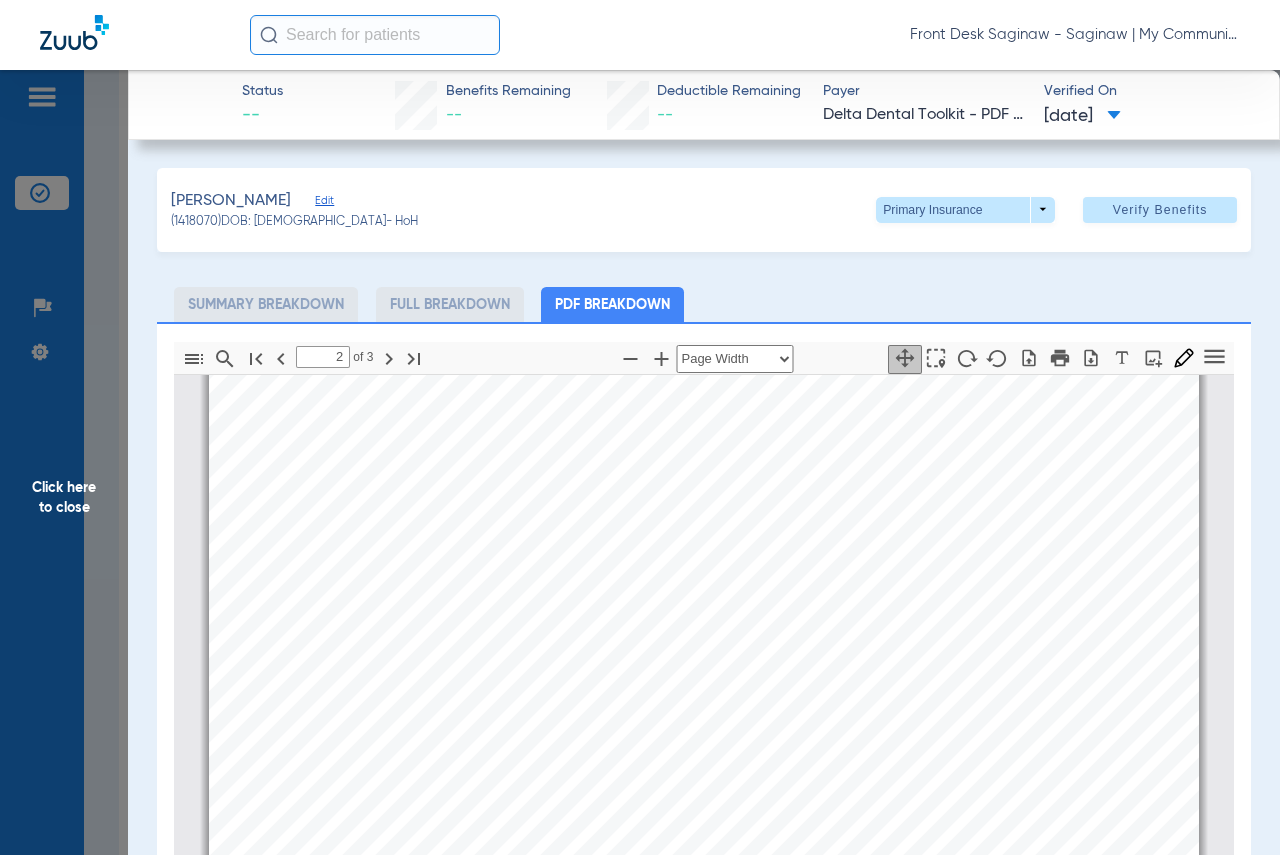 click on "Click here to close" 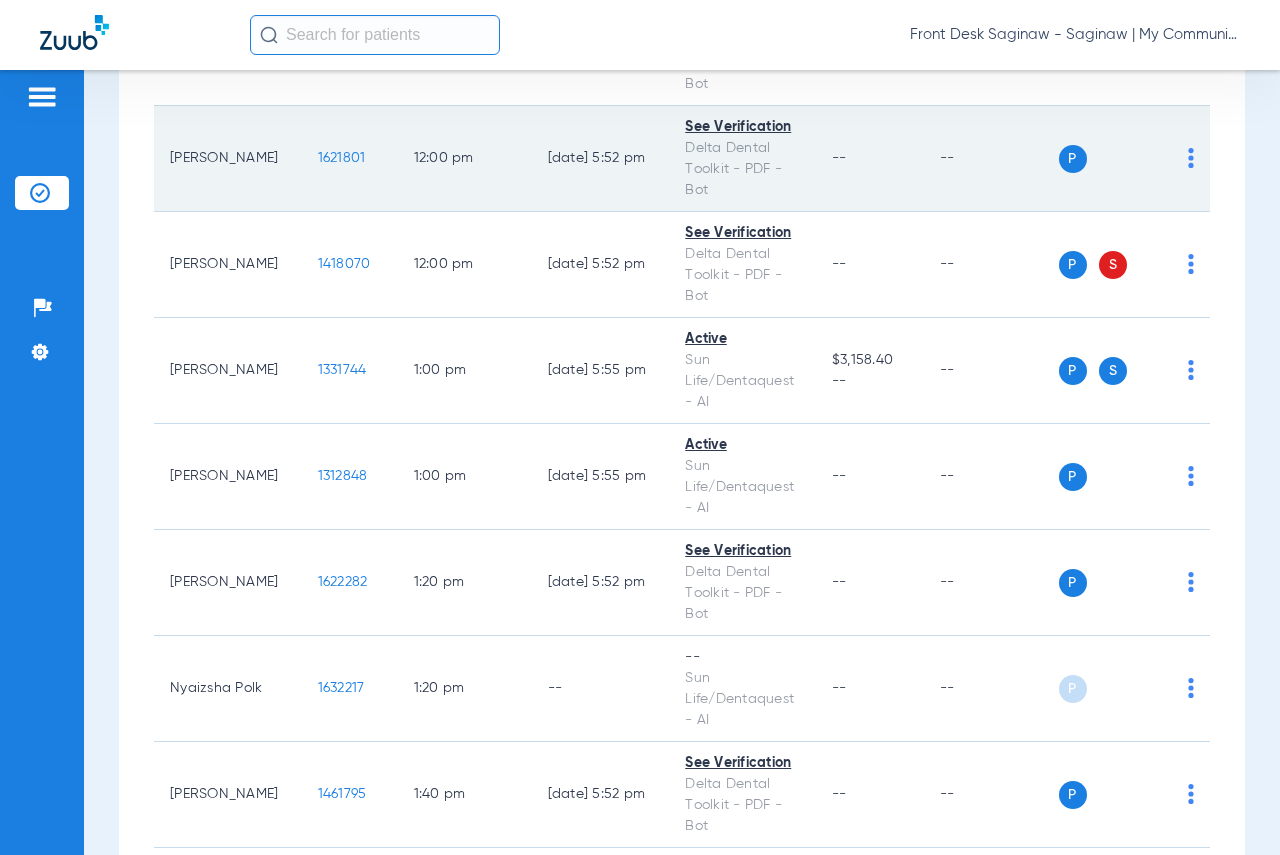 scroll, scrollTop: 3600, scrollLeft: 0, axis: vertical 